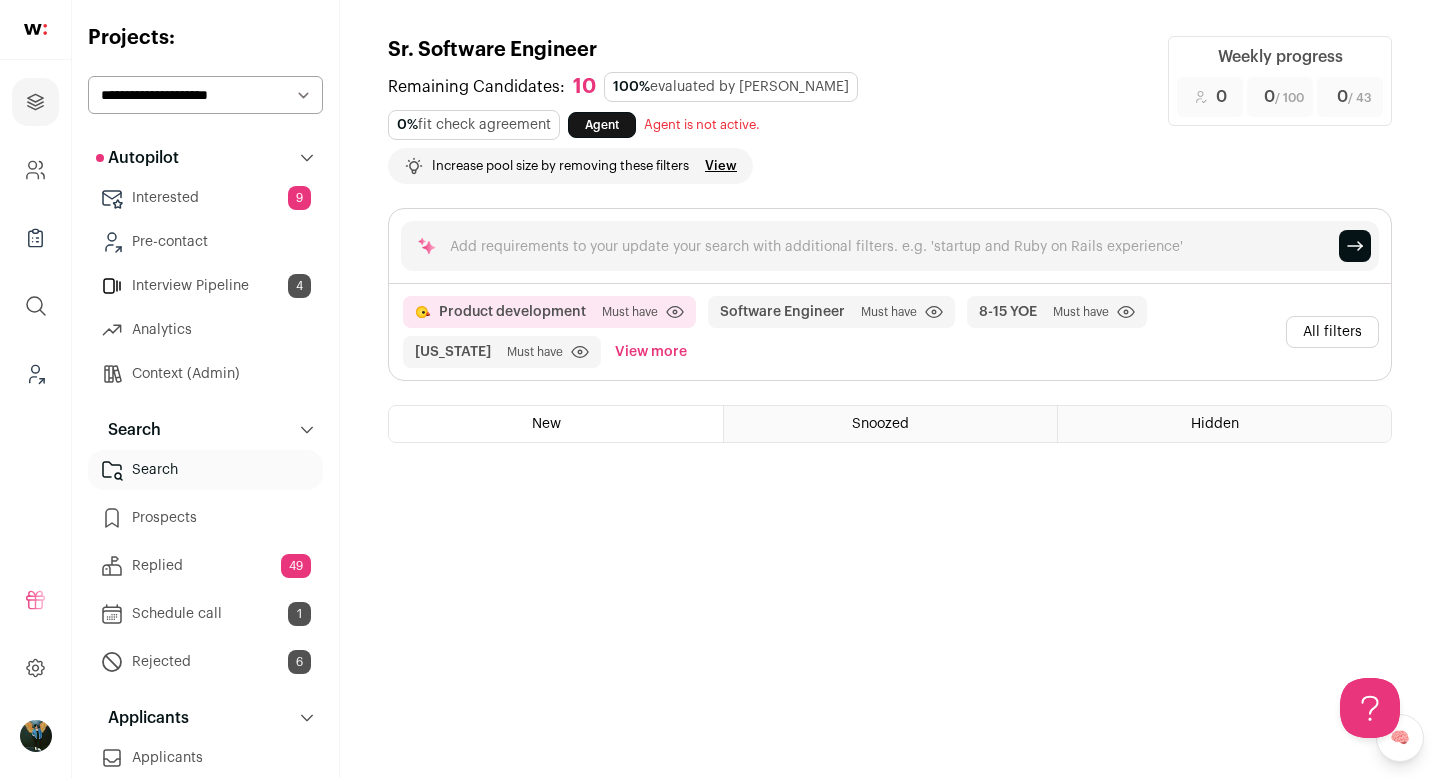 scroll, scrollTop: 0, scrollLeft: 0, axis: both 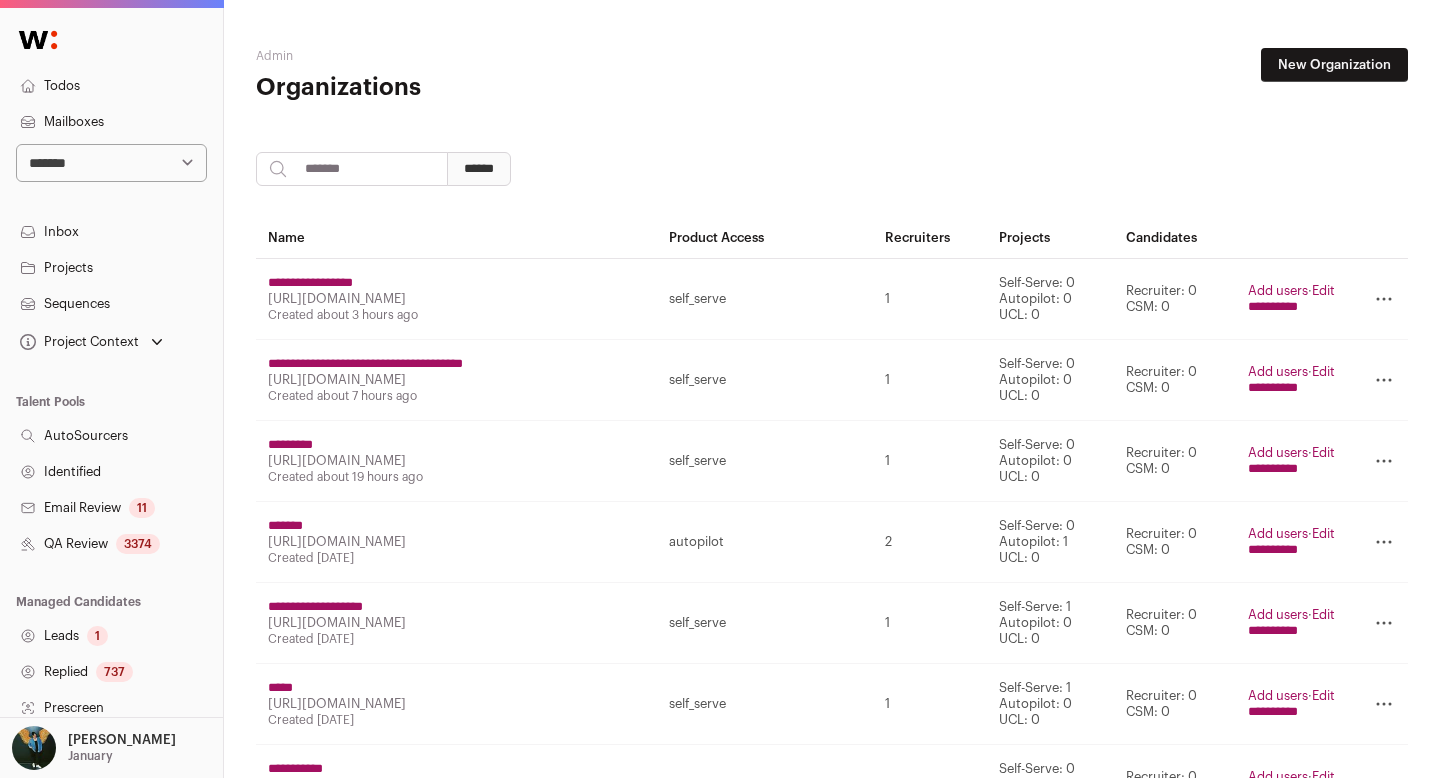 click on "Mailboxes" at bounding box center (111, 122) 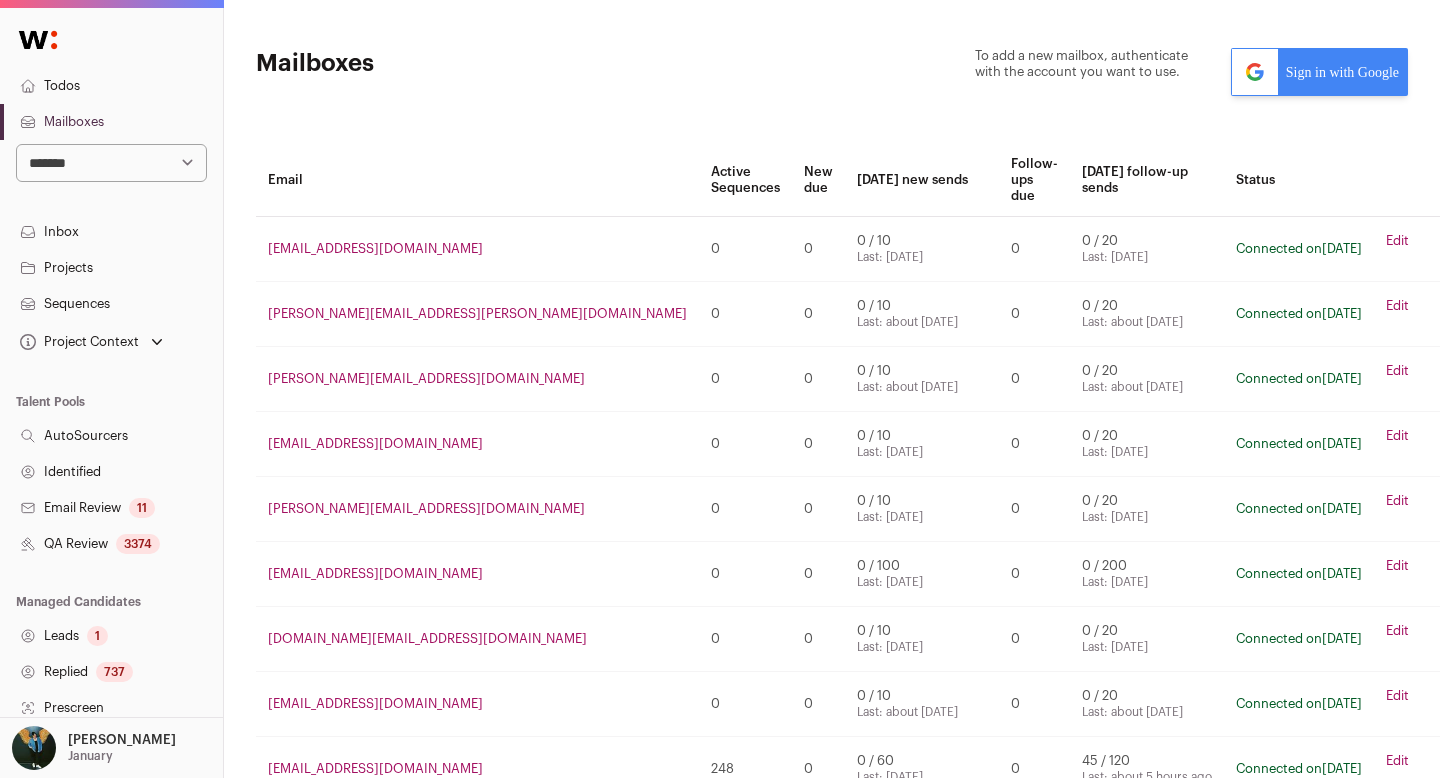 scroll, scrollTop: 2964, scrollLeft: 0, axis: vertical 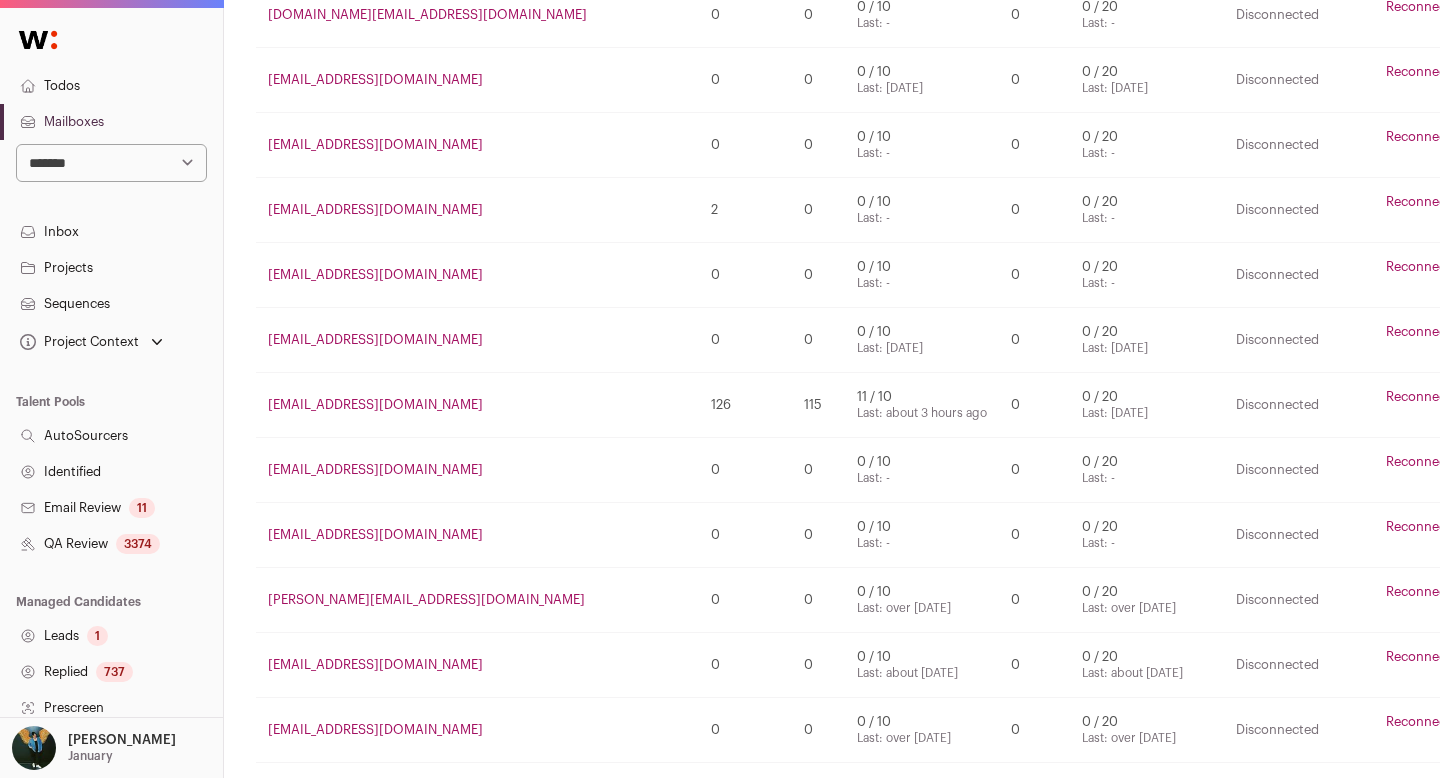 click on "Reconnect" at bounding box center [1418, 397] 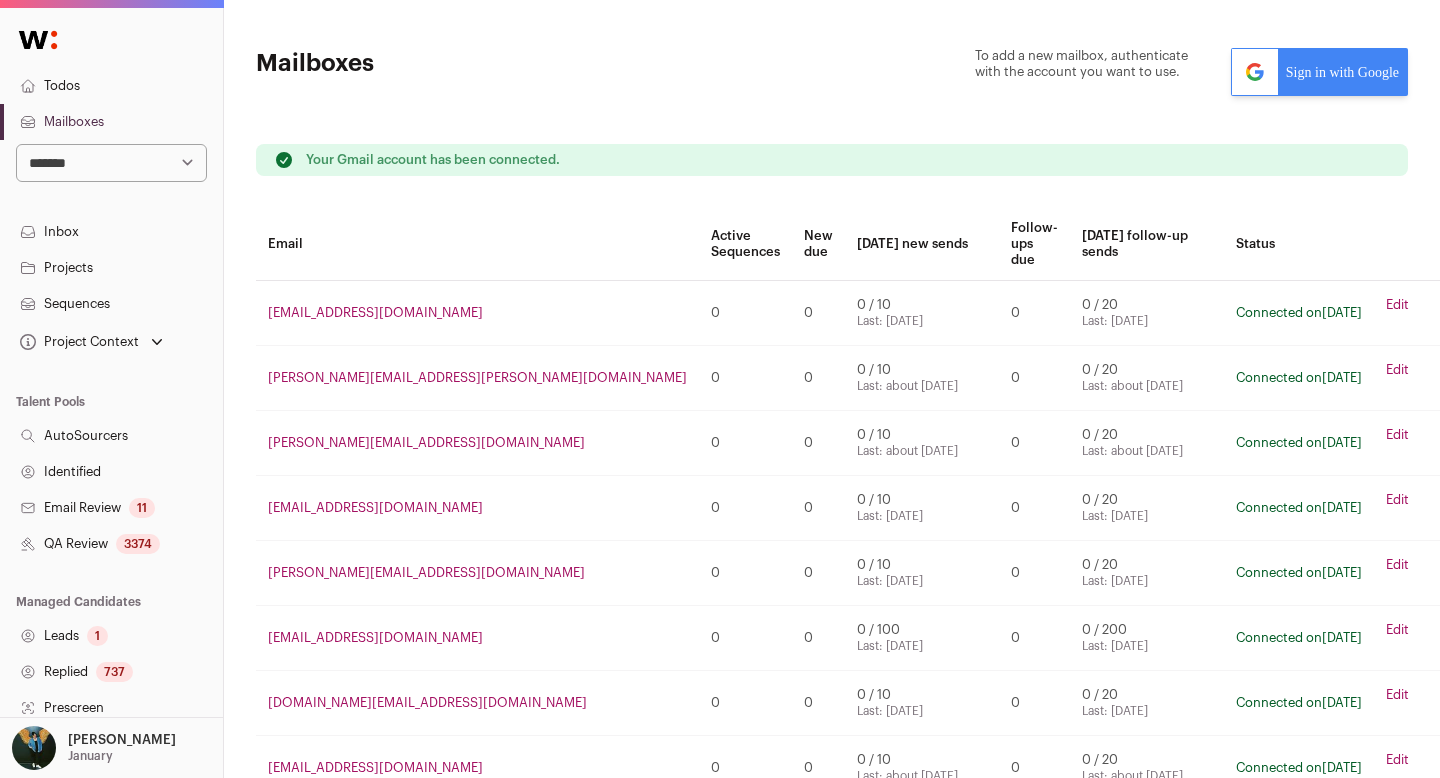 scroll, scrollTop: 0, scrollLeft: 0, axis: both 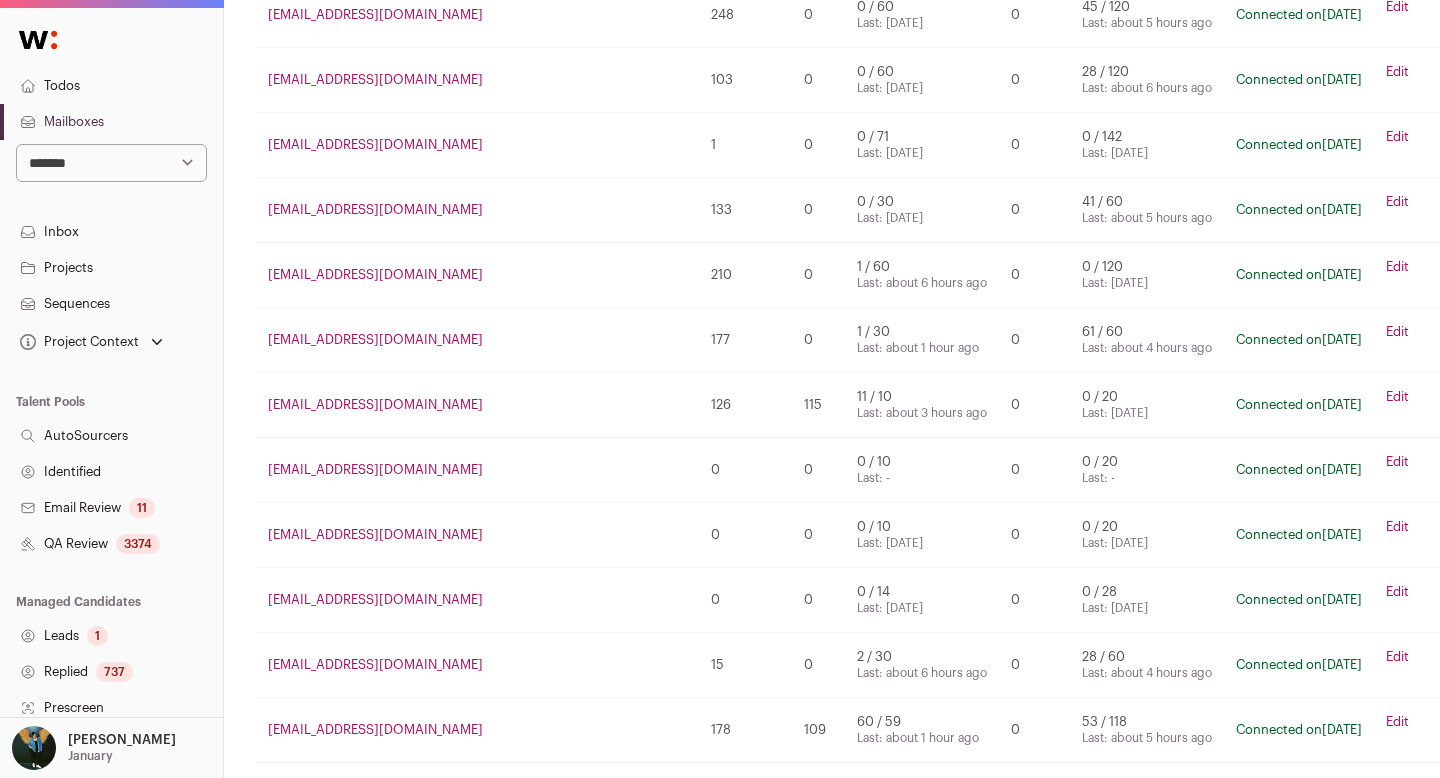 click on "Edit" at bounding box center [1397, 397] 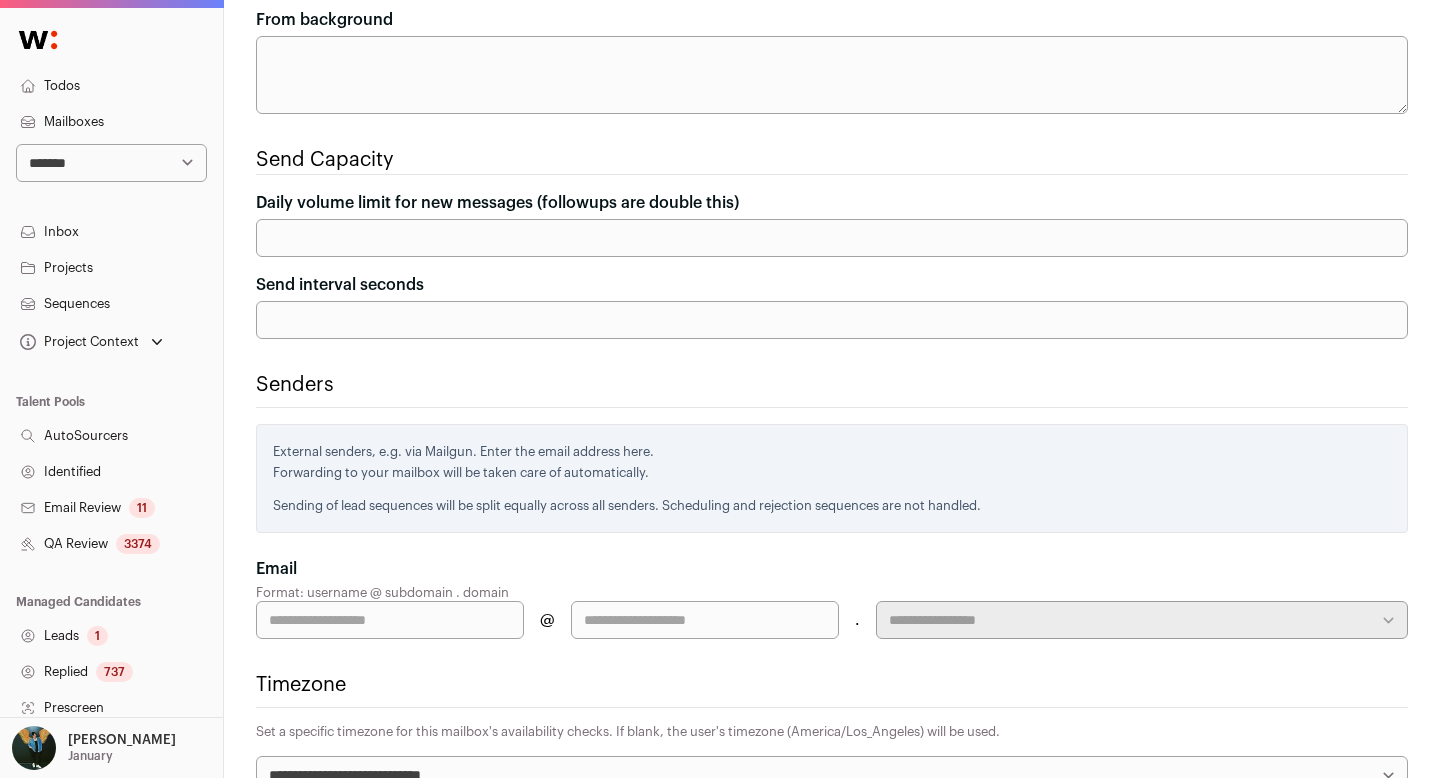 scroll, scrollTop: 367, scrollLeft: 0, axis: vertical 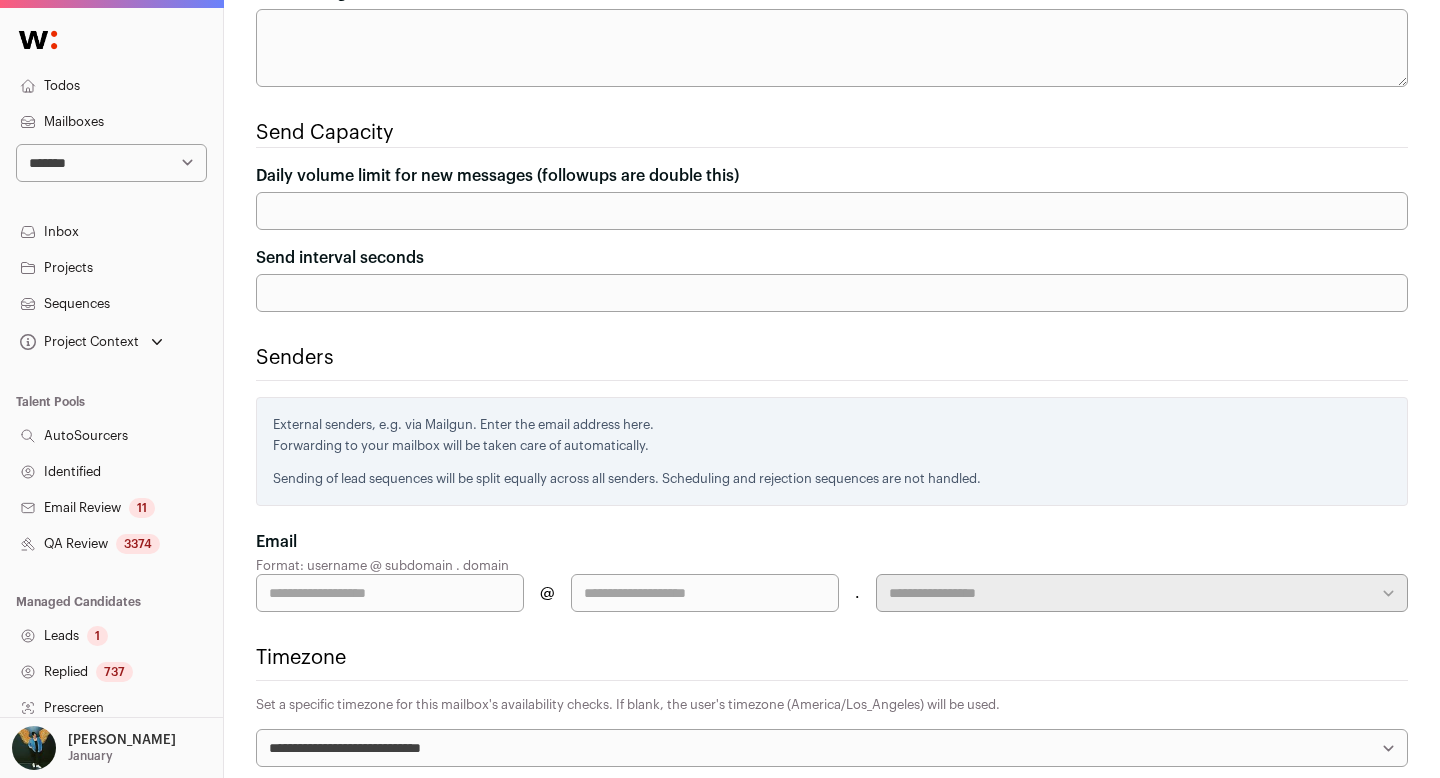 click at bounding box center [390, 593] 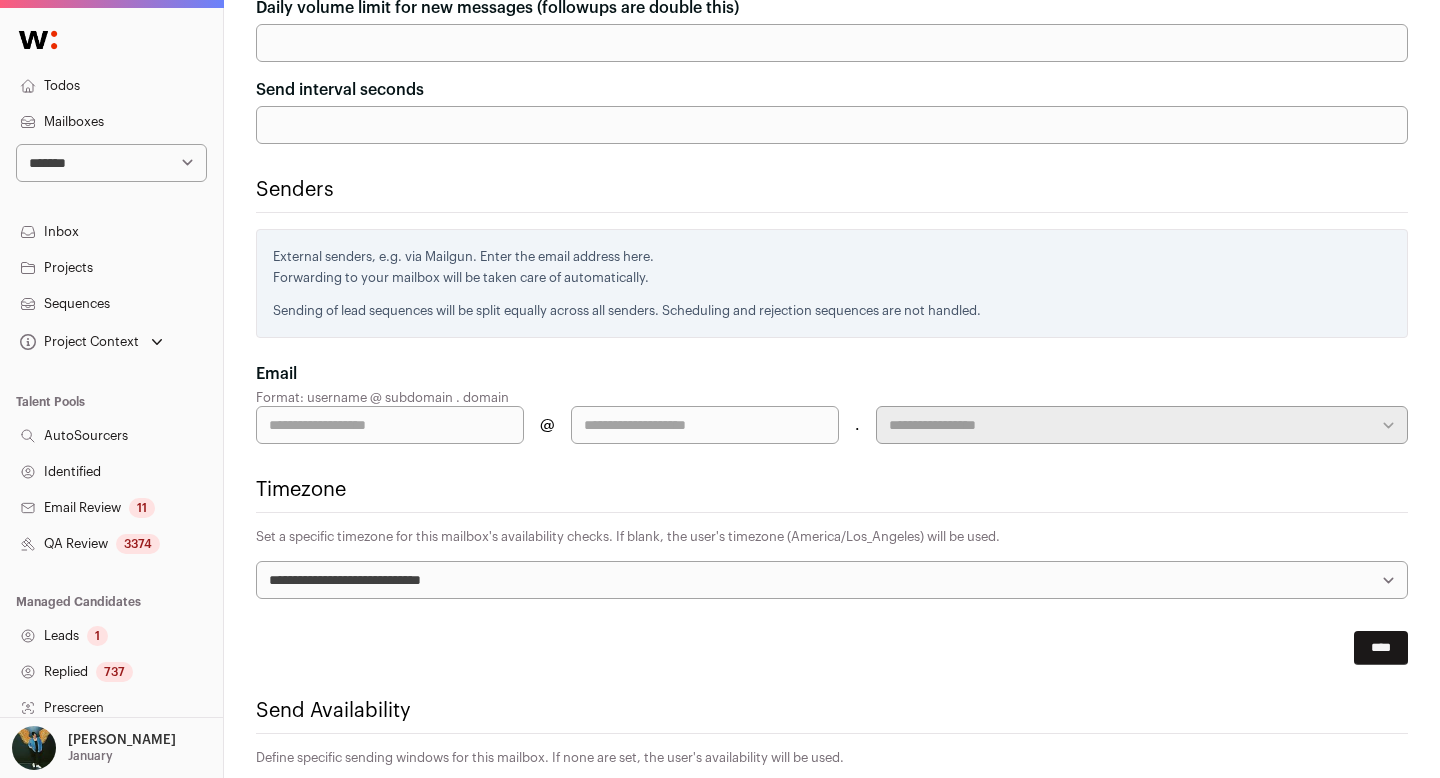 scroll, scrollTop: 537, scrollLeft: 0, axis: vertical 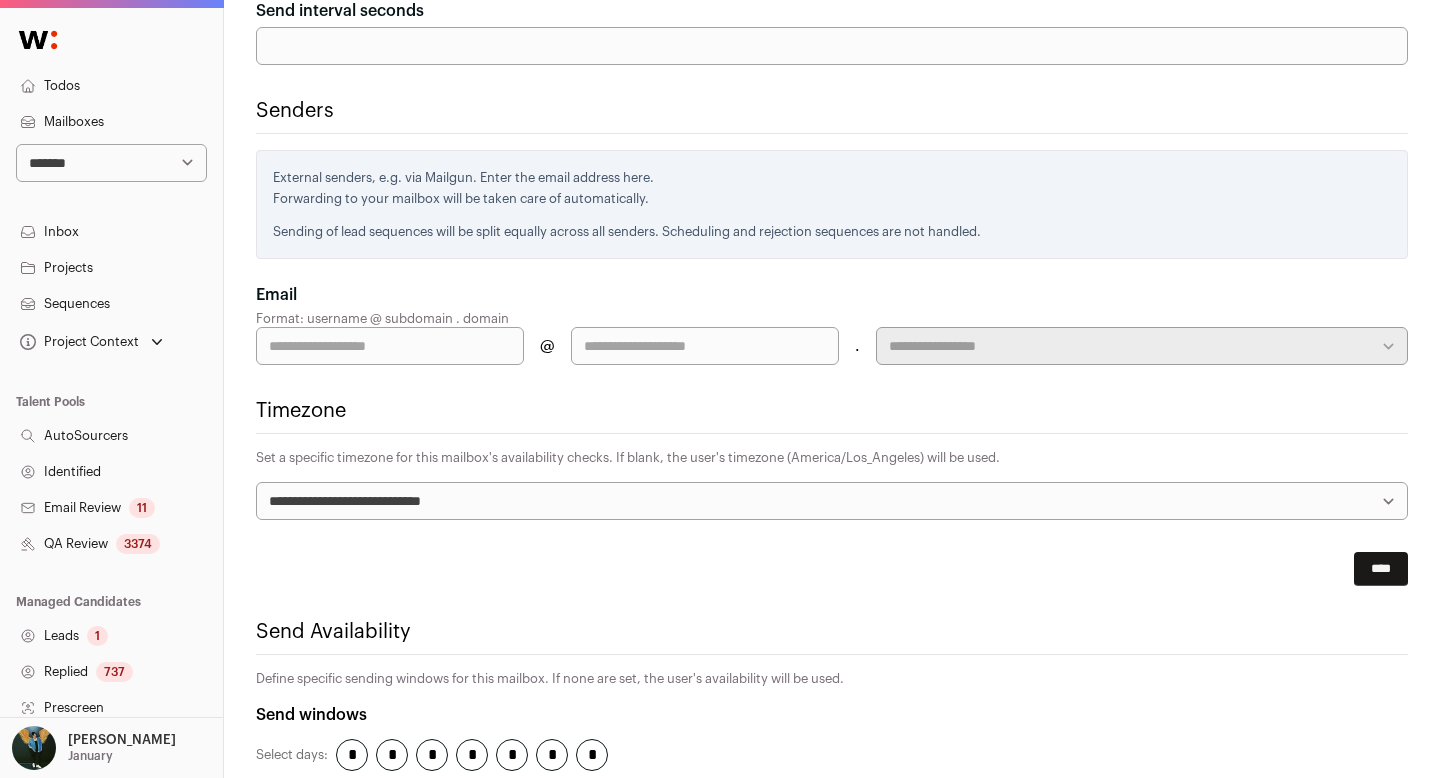 click at bounding box center (705, 346) 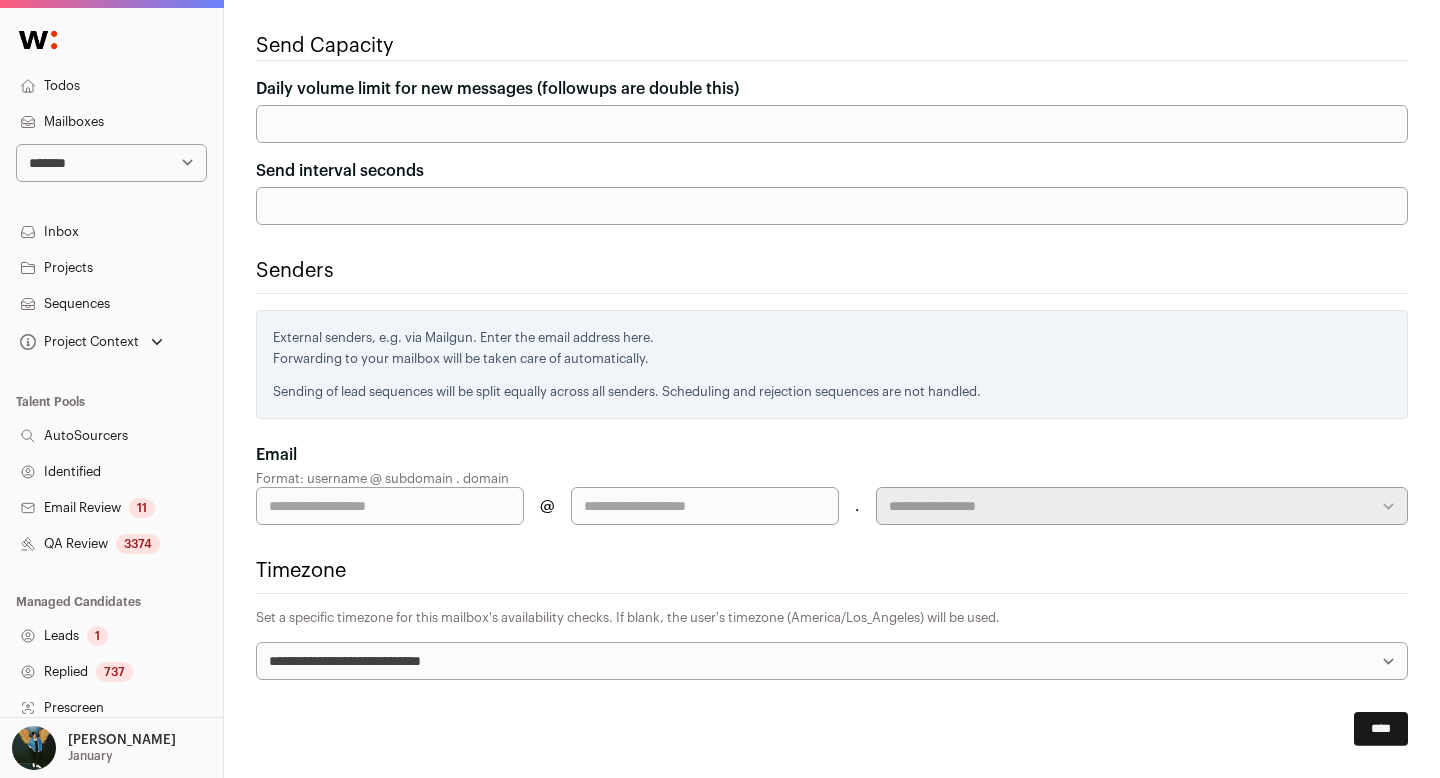 scroll, scrollTop: 0, scrollLeft: 0, axis: both 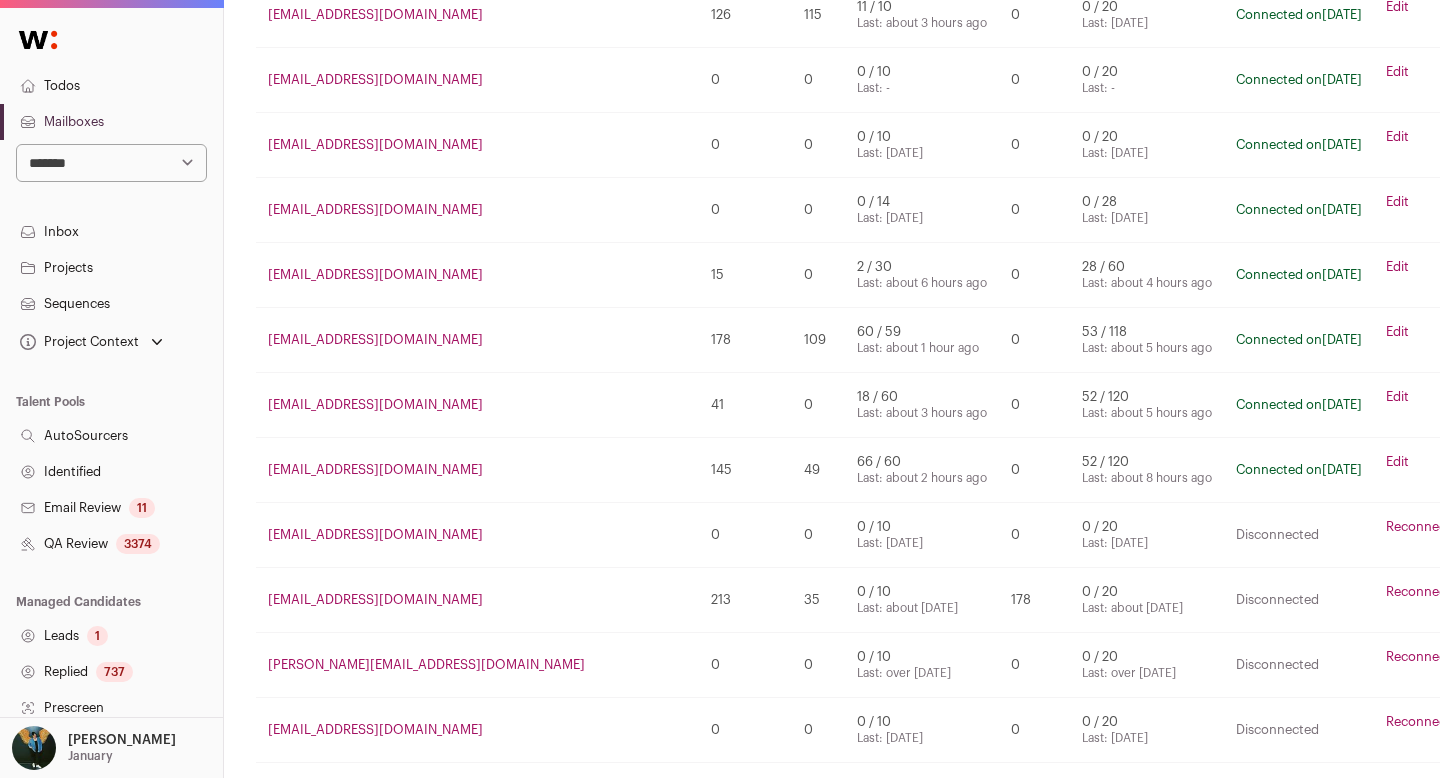 click on "1v1me-drew@wellfound.us" at bounding box center (375, 469) 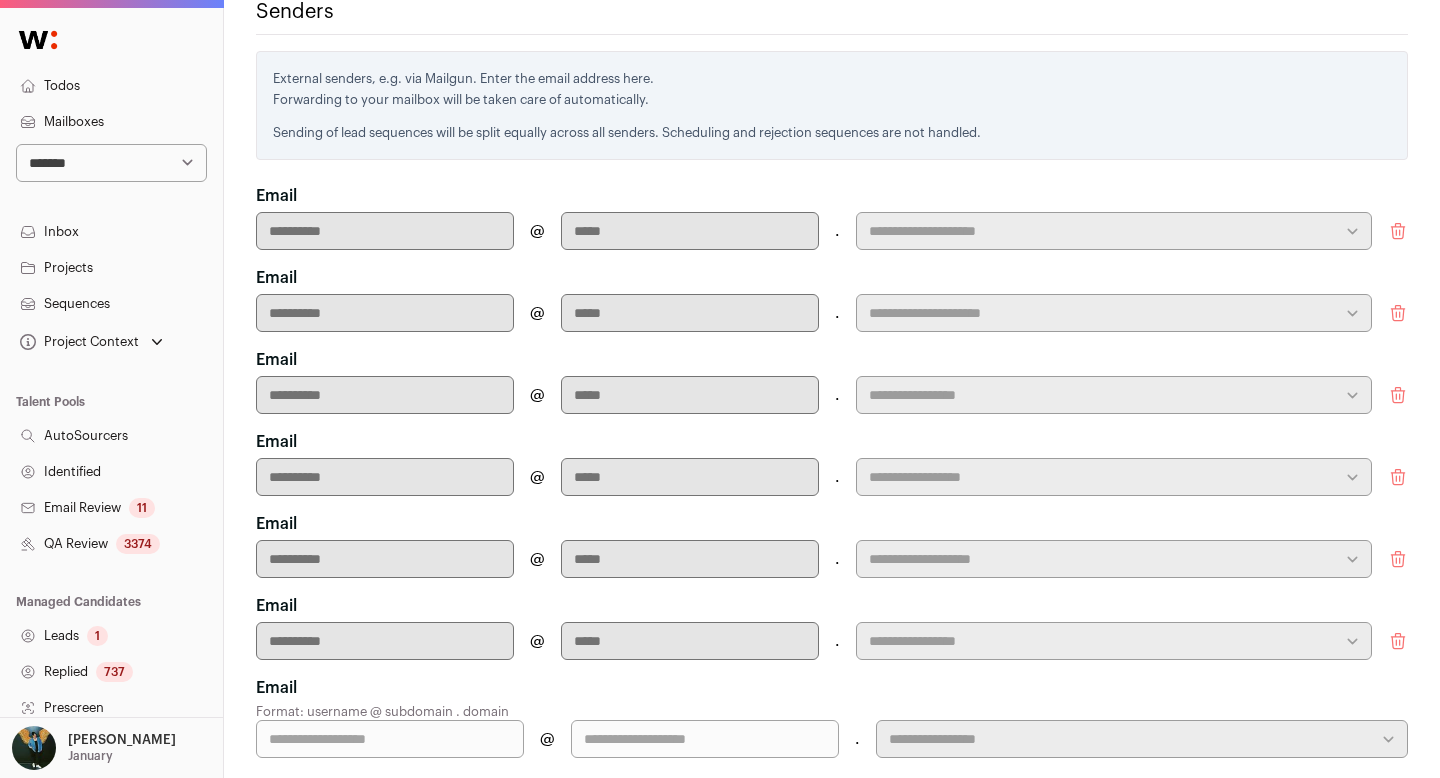 scroll, scrollTop: 715, scrollLeft: 0, axis: vertical 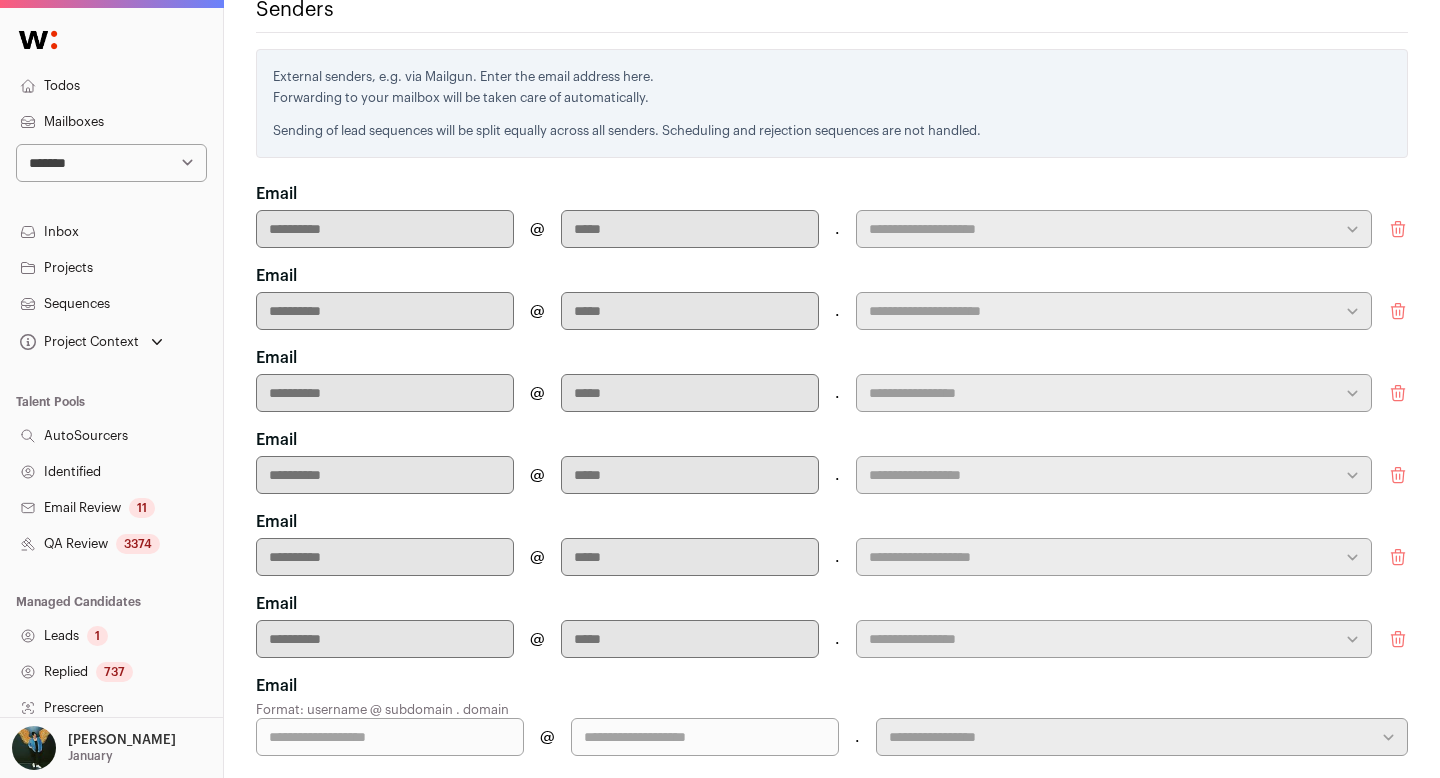click on "Mailboxes" at bounding box center (111, 122) 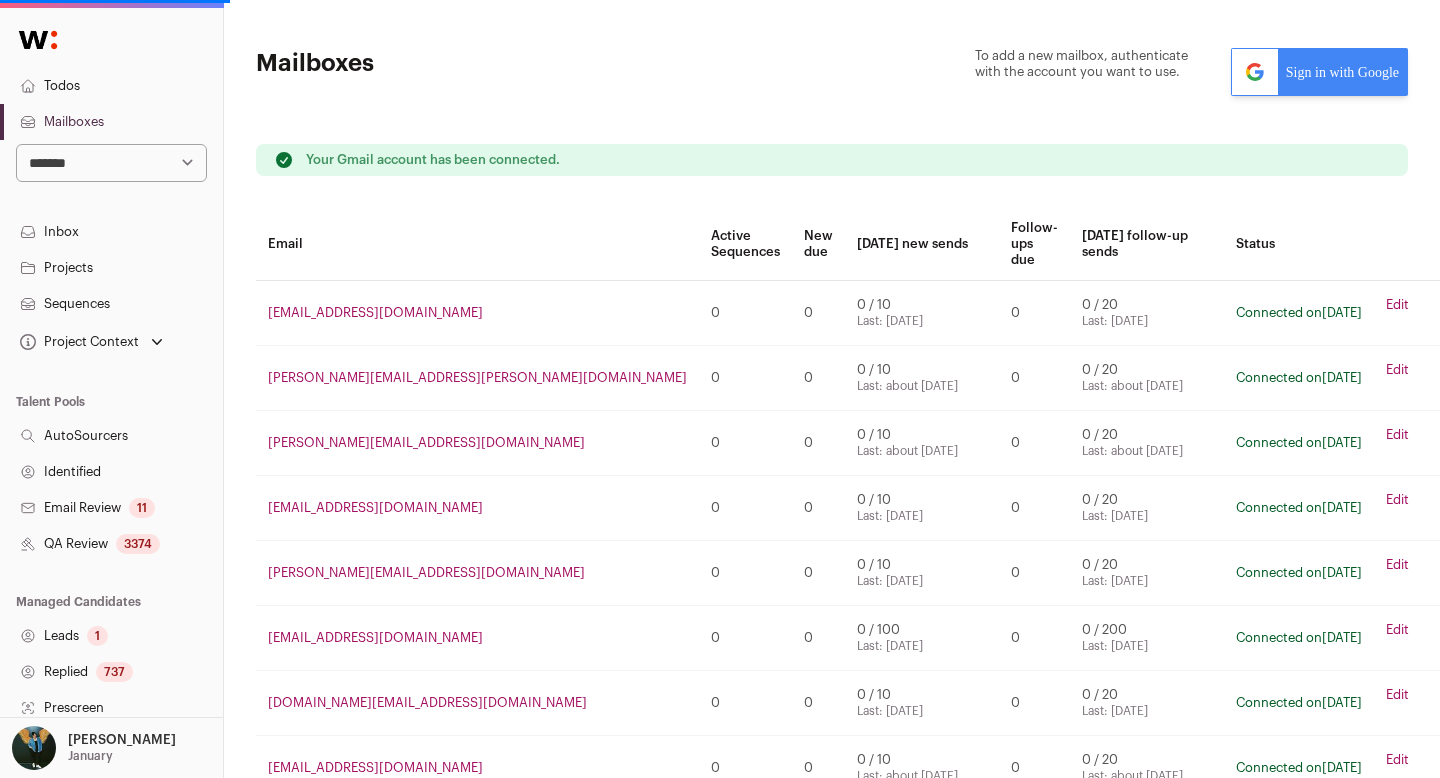 click on "Mailboxes
To add a new mailbox, authenticate with the account you want to use.
Sign in with Google
Your Gmail account has been connected.
Email
Active Sequences
New due
Today's new sends
Follow-ups due
Today's follow-up sends
Status
salvinoarmati@renegades.xyz
0
0
0 / 10
Last: 7 months ago
0
0 / 20
Last: 7 months ago
Connected on
Edit" at bounding box center (832, 2211) 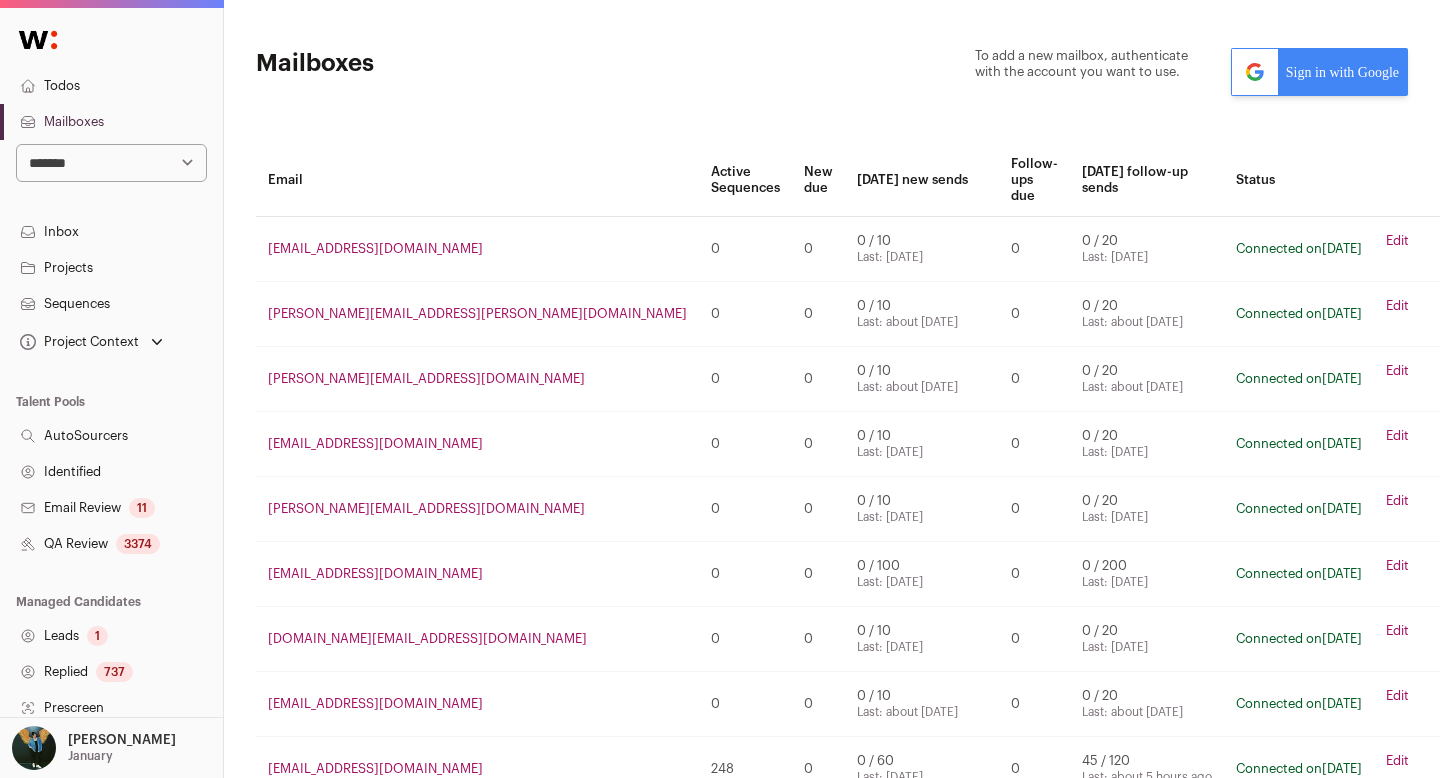 scroll, scrollTop: 818, scrollLeft: 0, axis: vertical 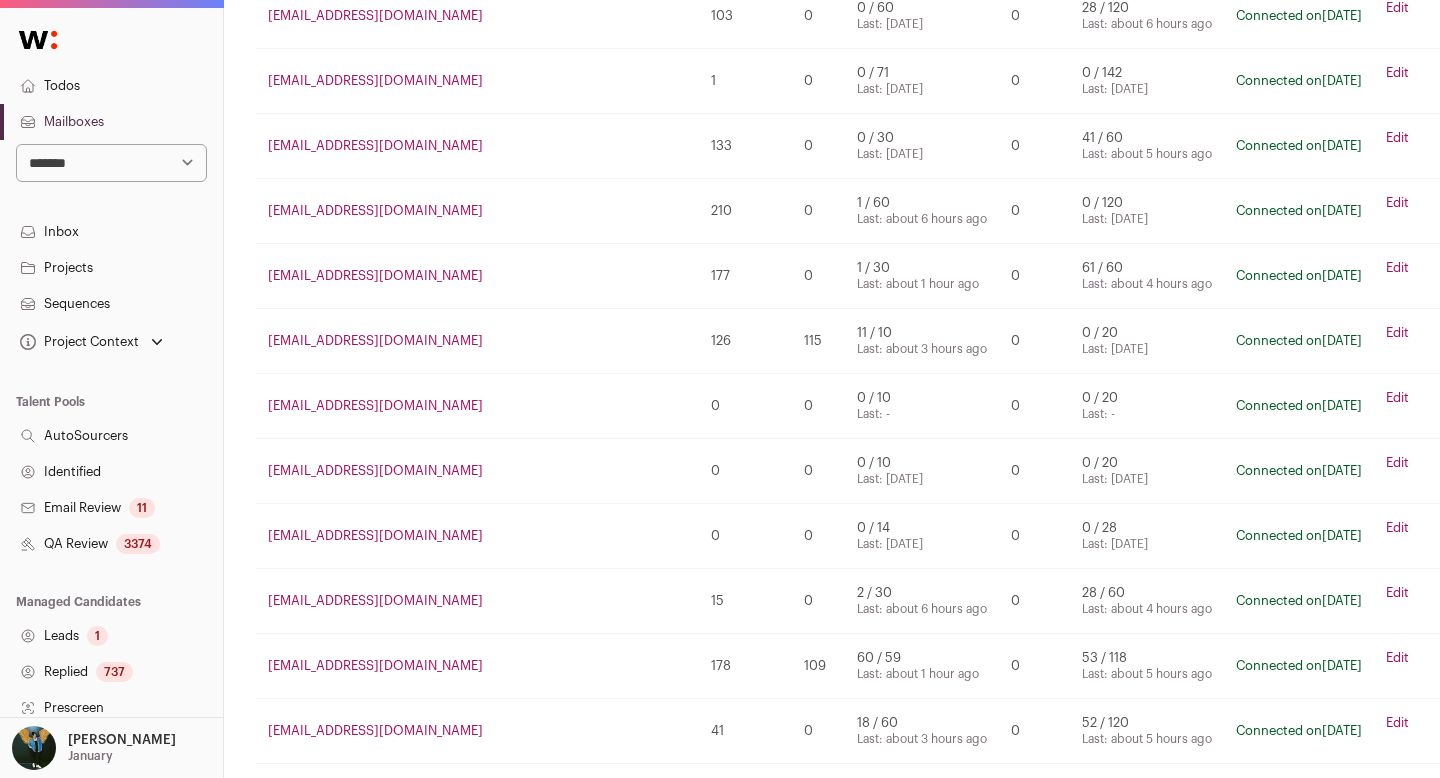 click on "Edit" at bounding box center (1397, 333) 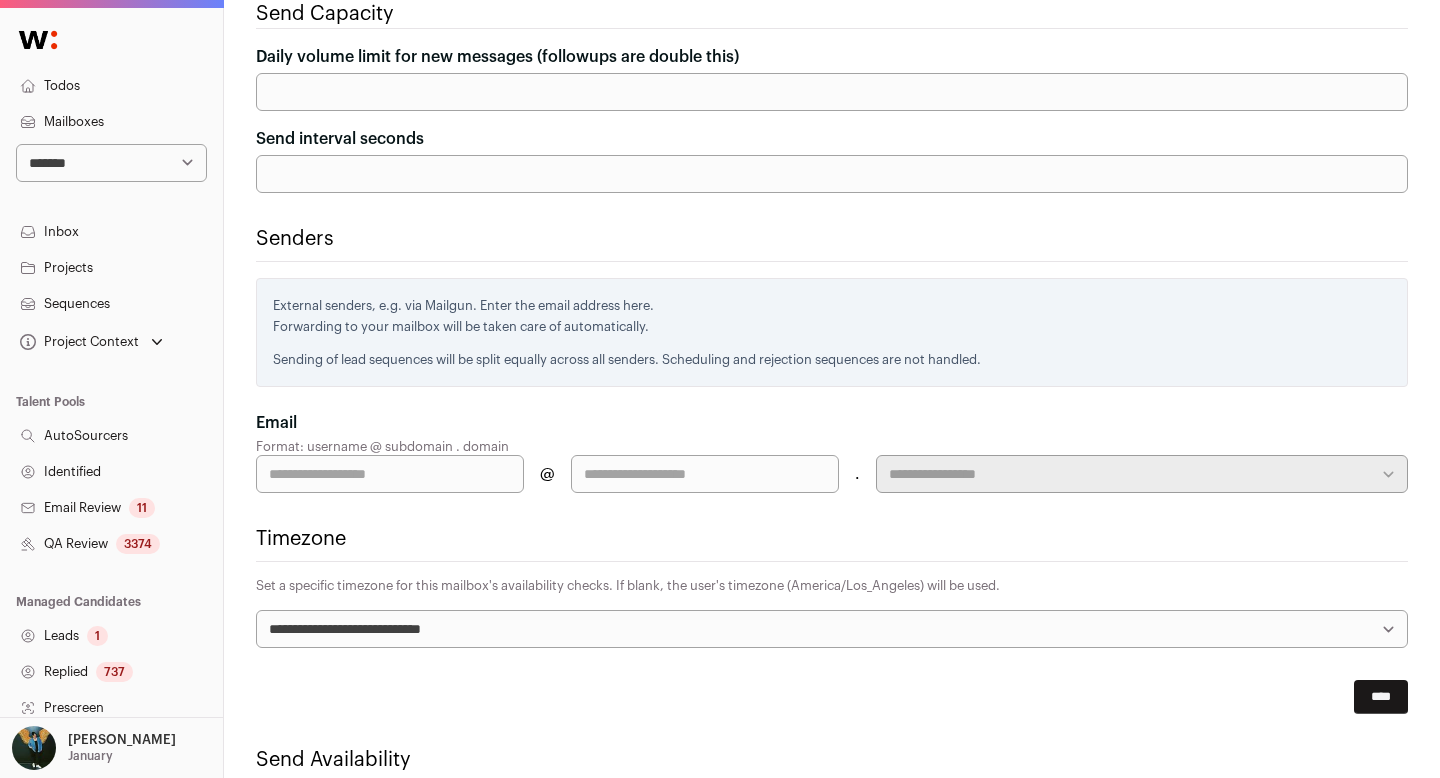 scroll, scrollTop: 711, scrollLeft: 0, axis: vertical 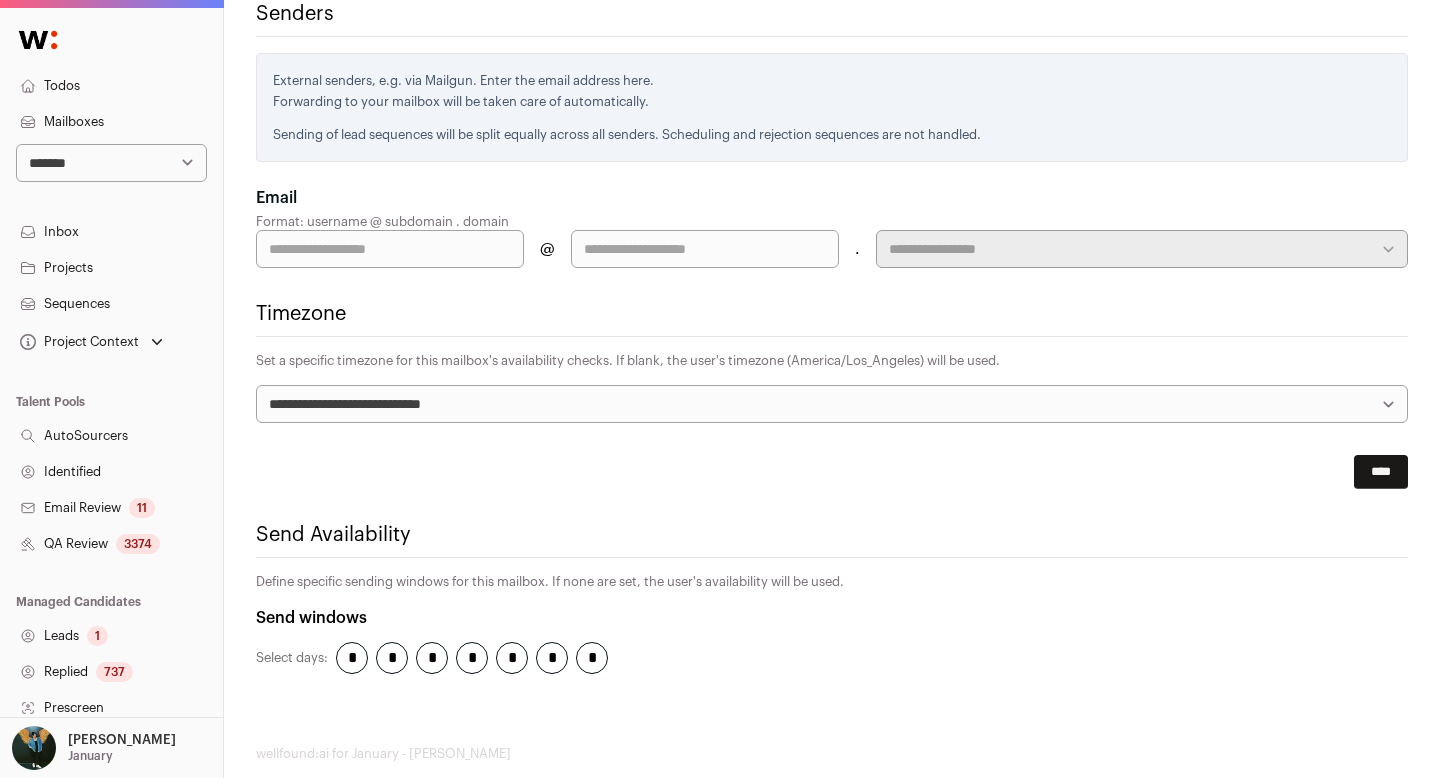 click at bounding box center (390, 249) 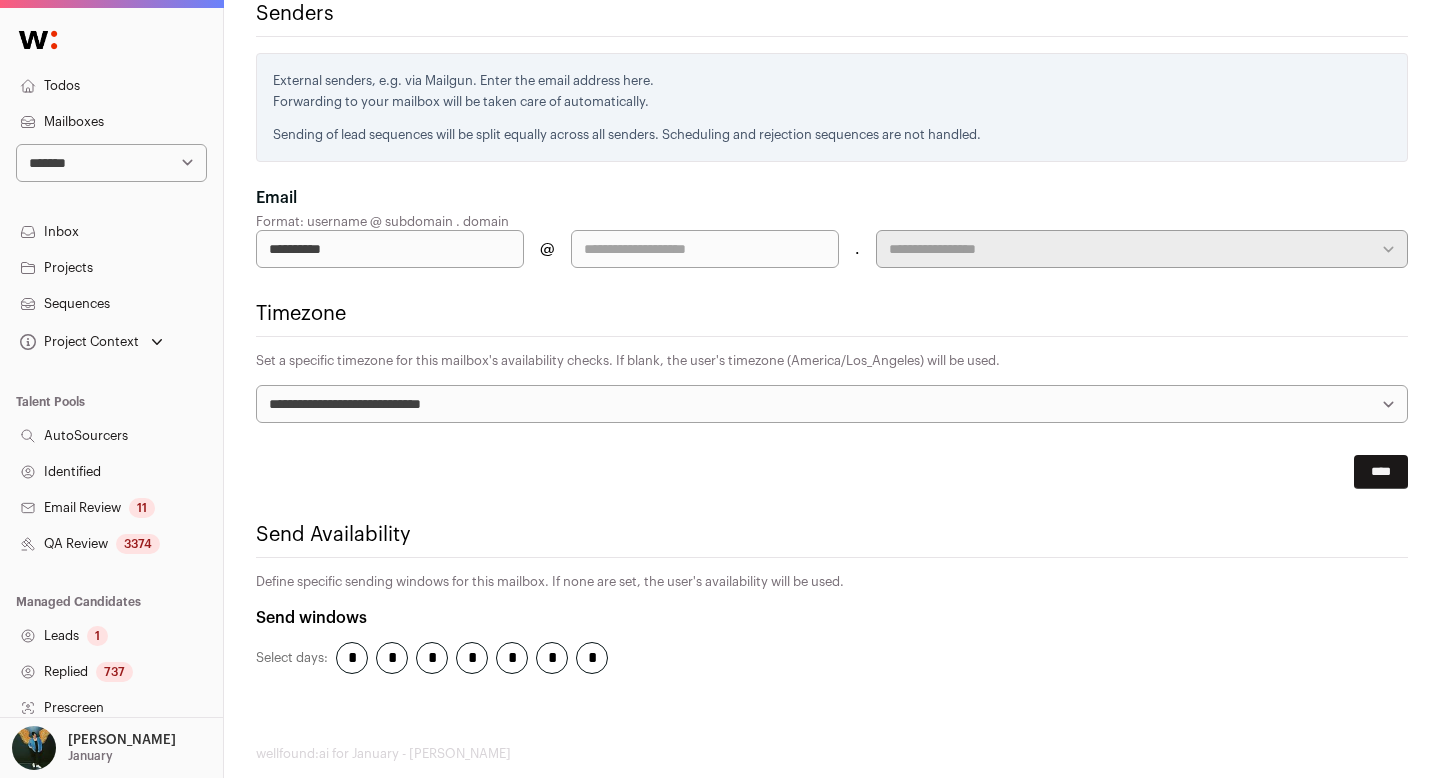type on "**********" 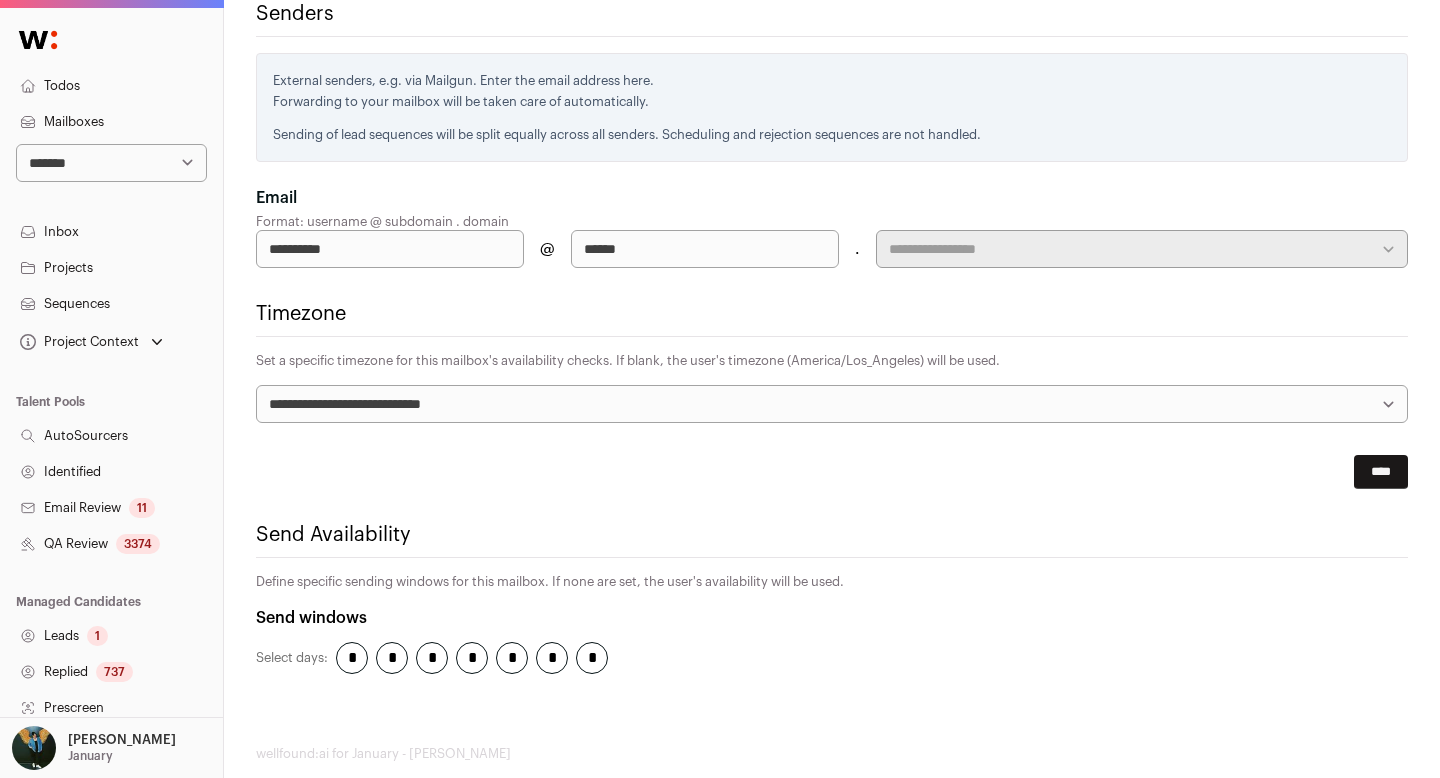 type on "******" 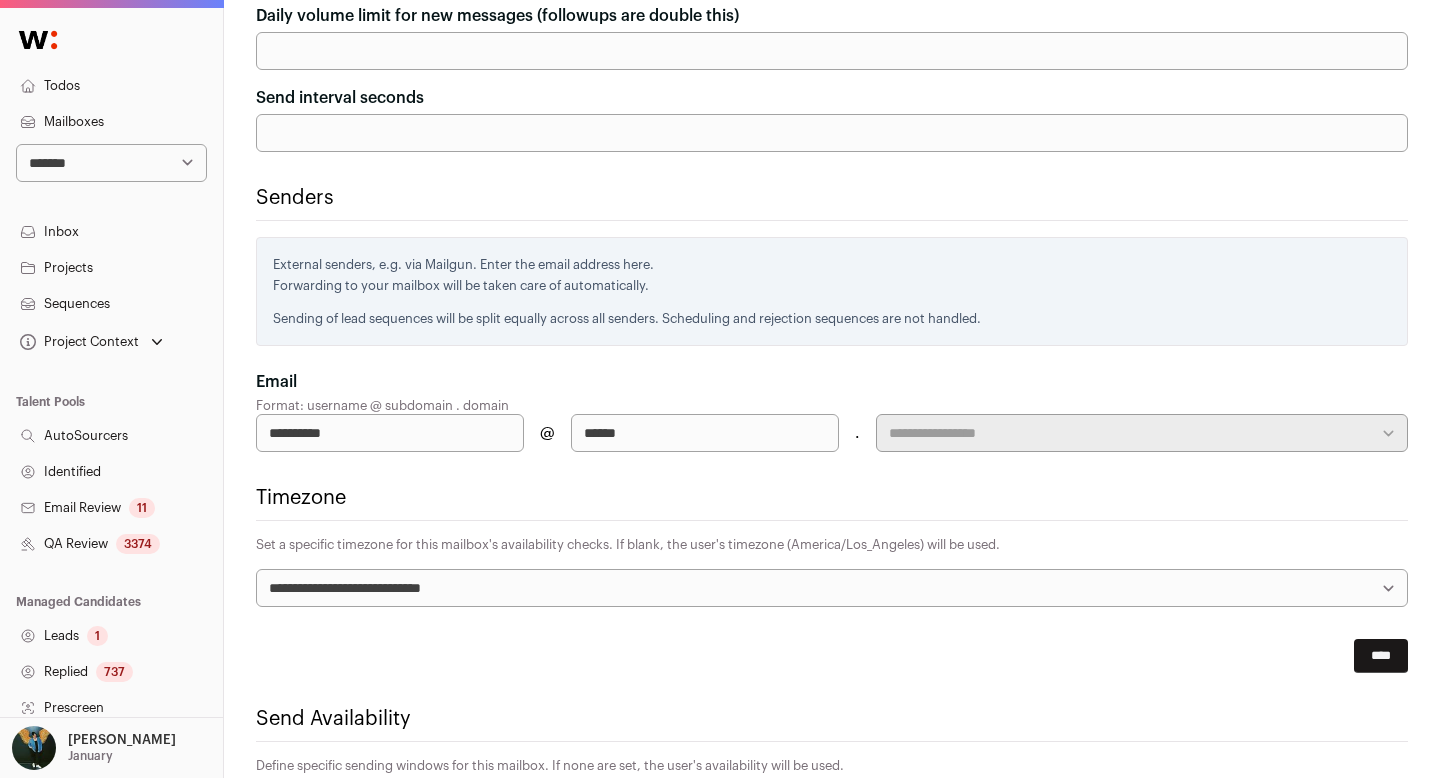scroll, scrollTop: 546, scrollLeft: 0, axis: vertical 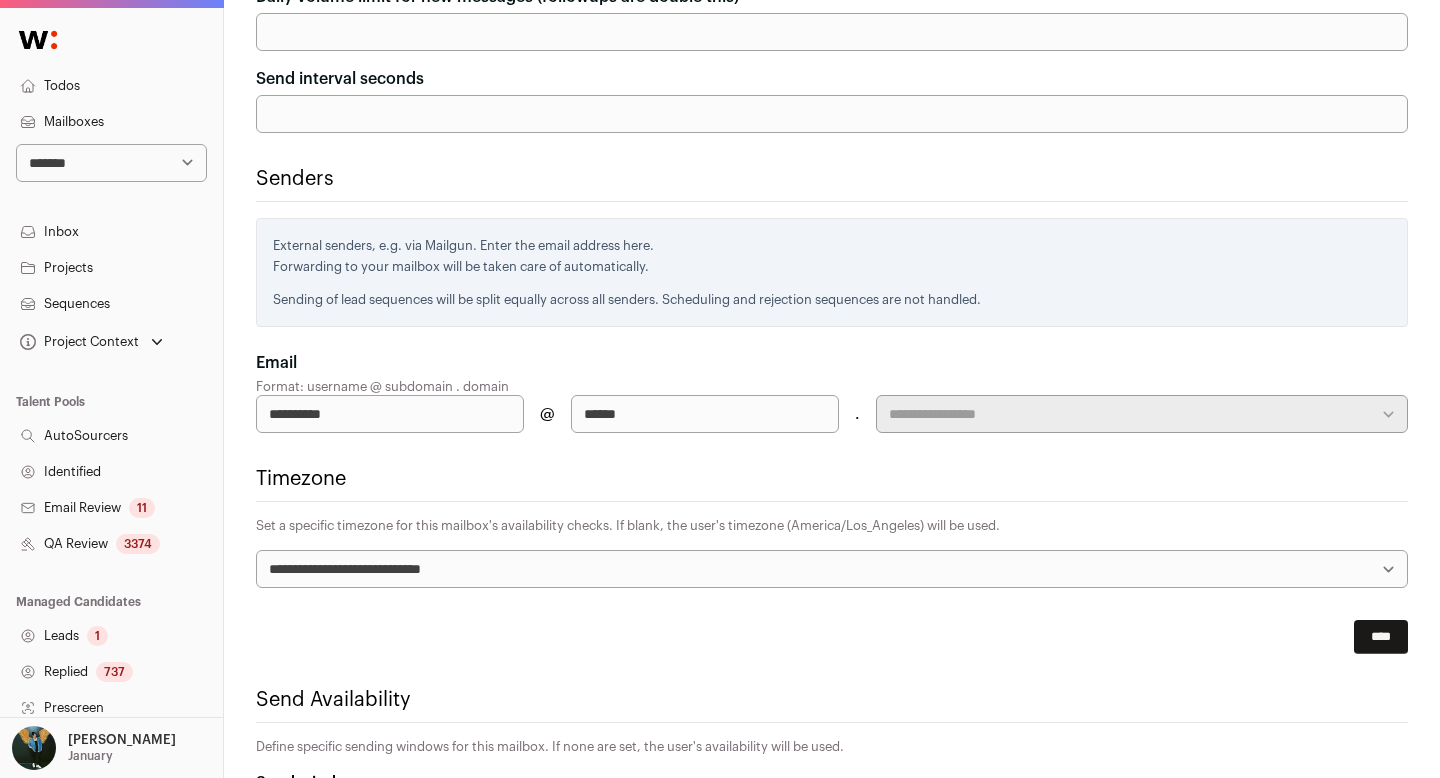 click on "****" at bounding box center [1381, 637] 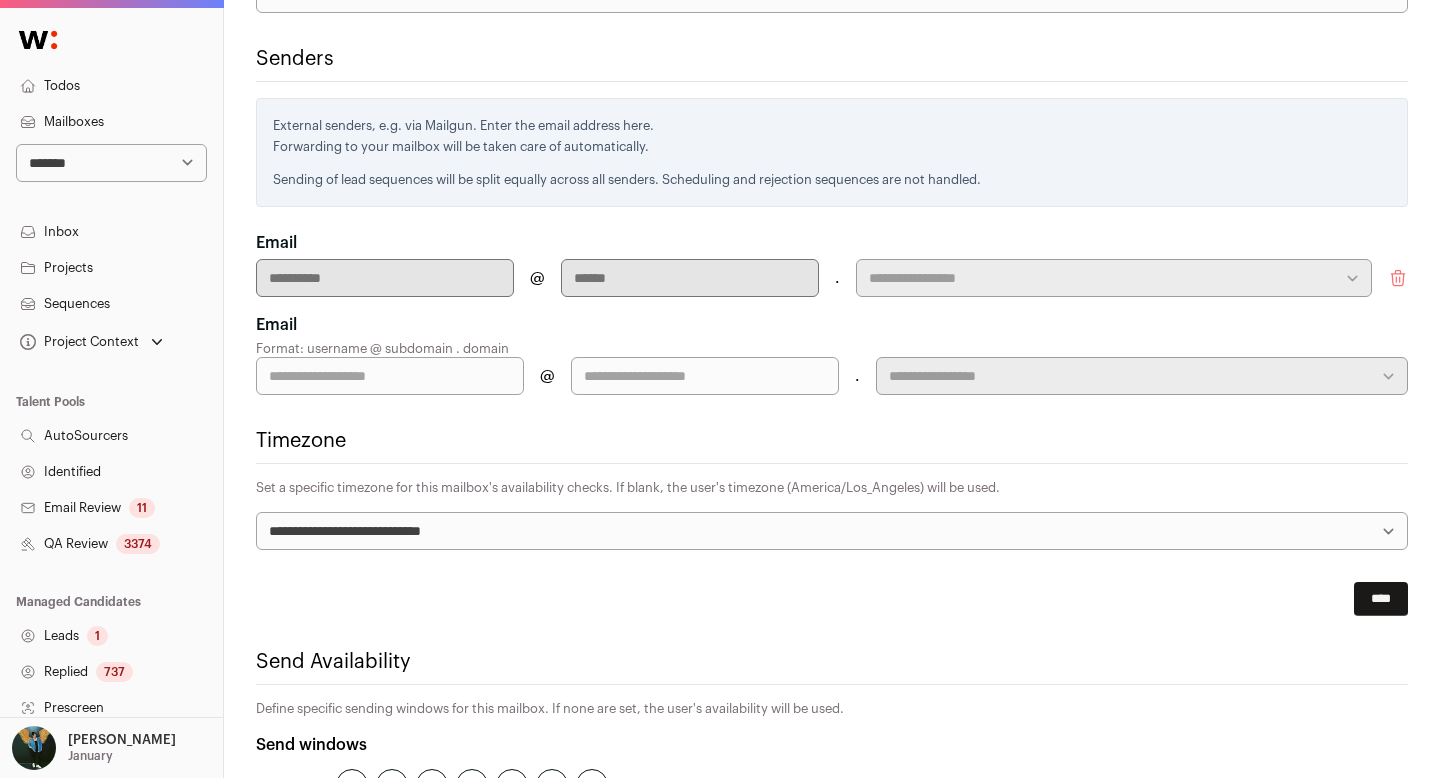 scroll, scrollTop: 731, scrollLeft: 0, axis: vertical 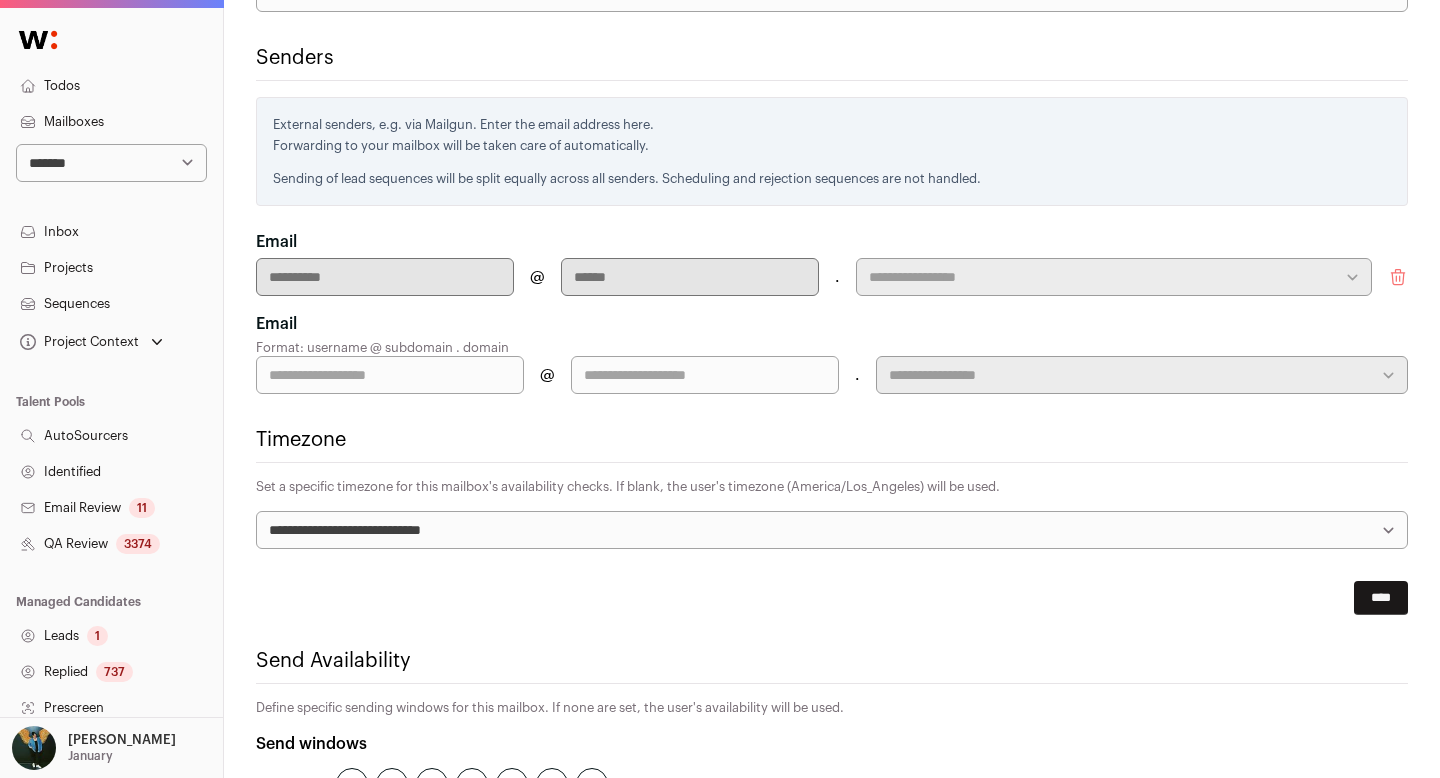 click at bounding box center [390, 375] 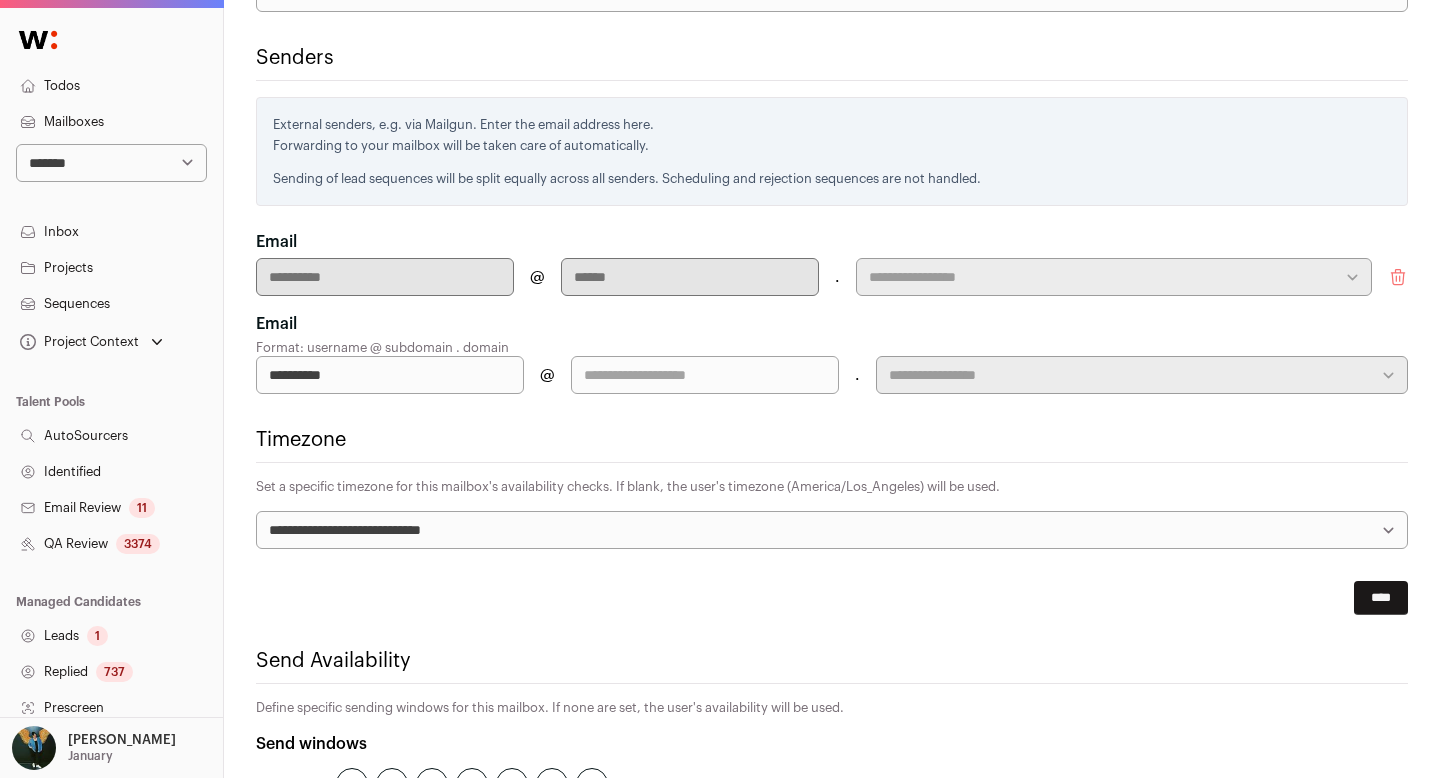 type on "**********" 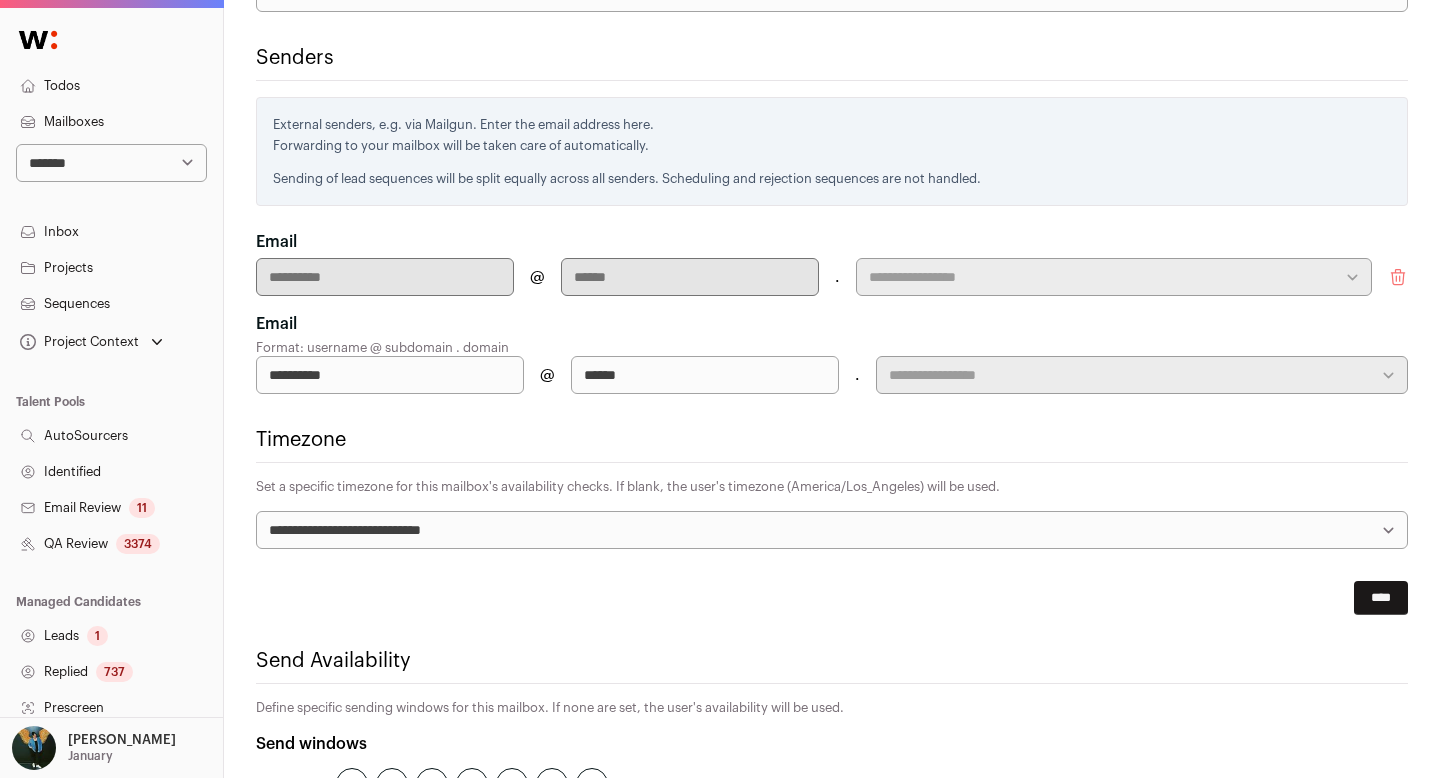 type on "******" 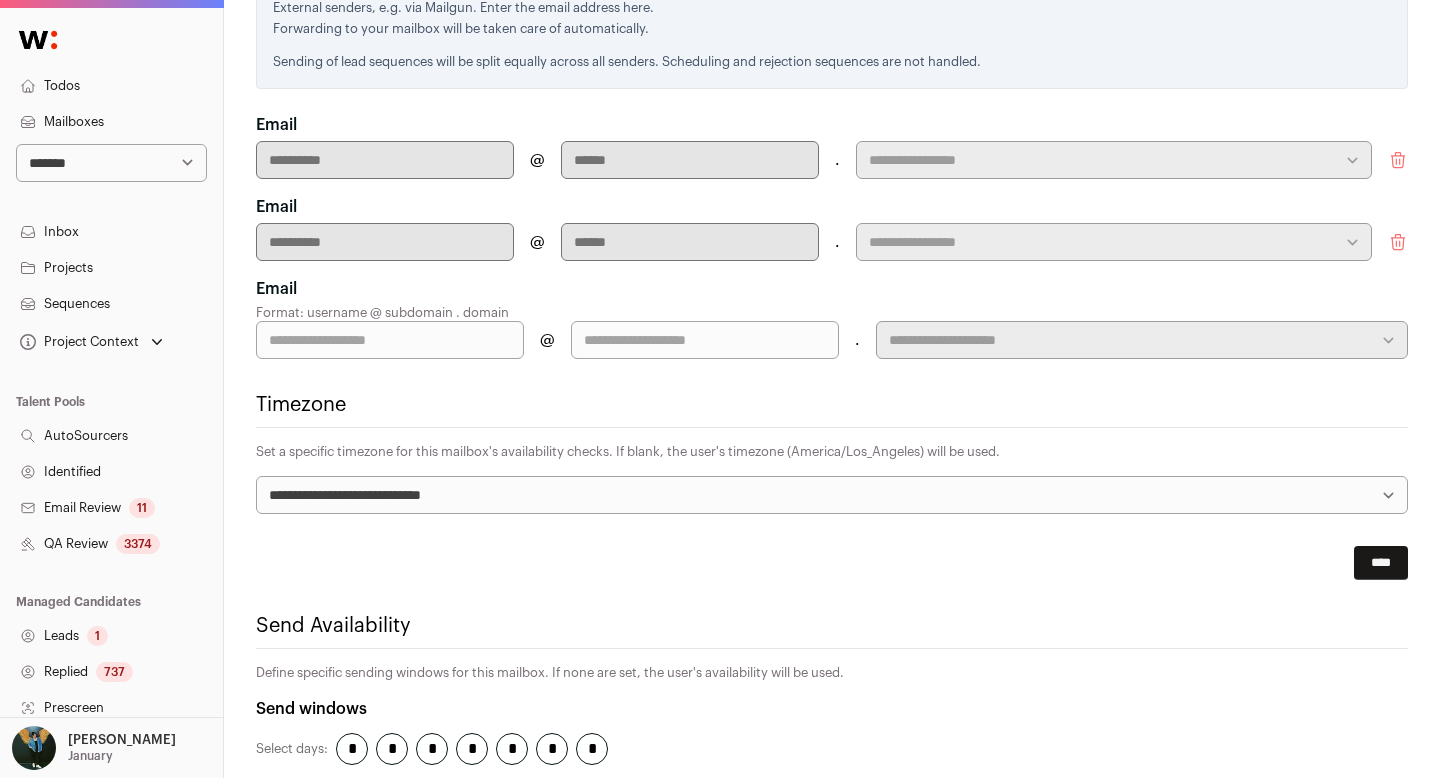 scroll, scrollTop: 939, scrollLeft: 0, axis: vertical 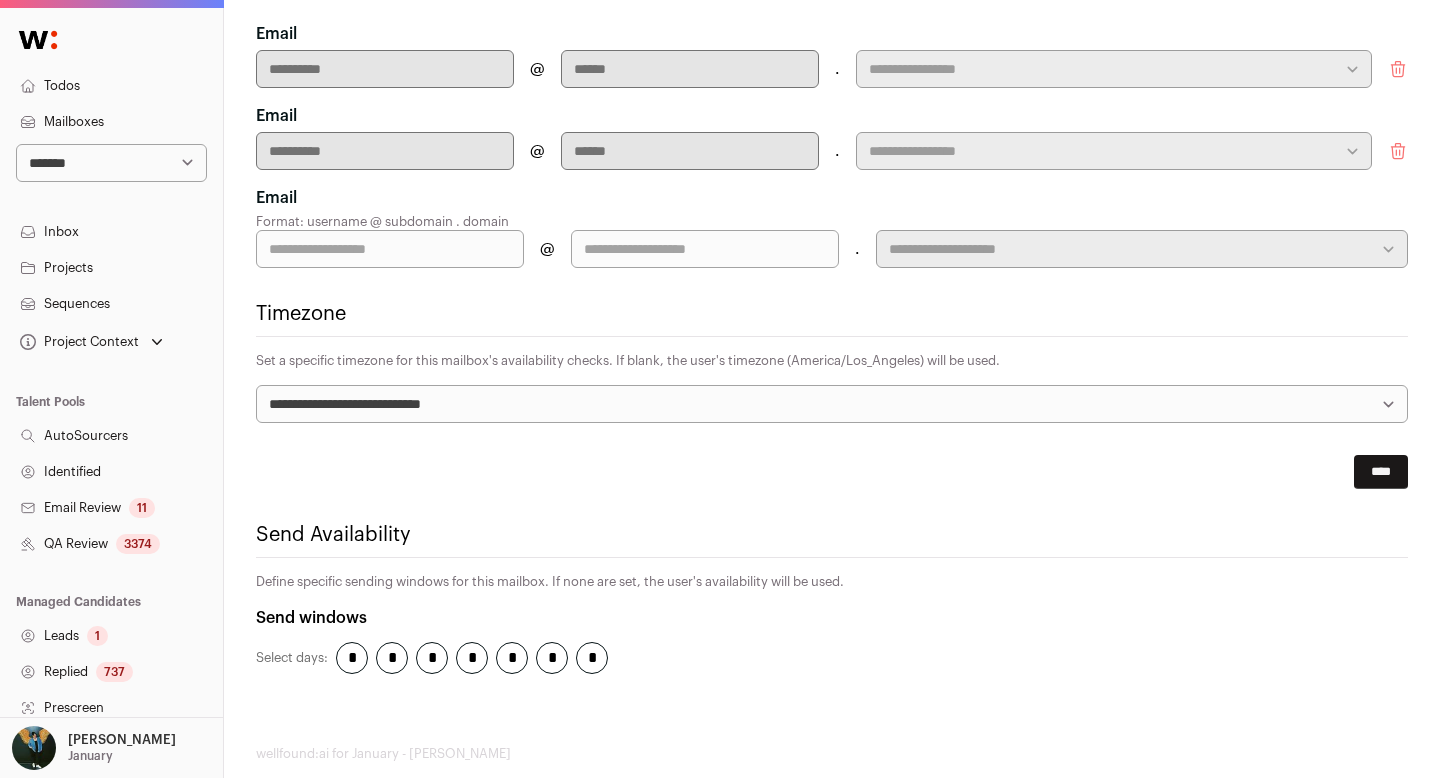 click on "**********" at bounding box center (832, 404) 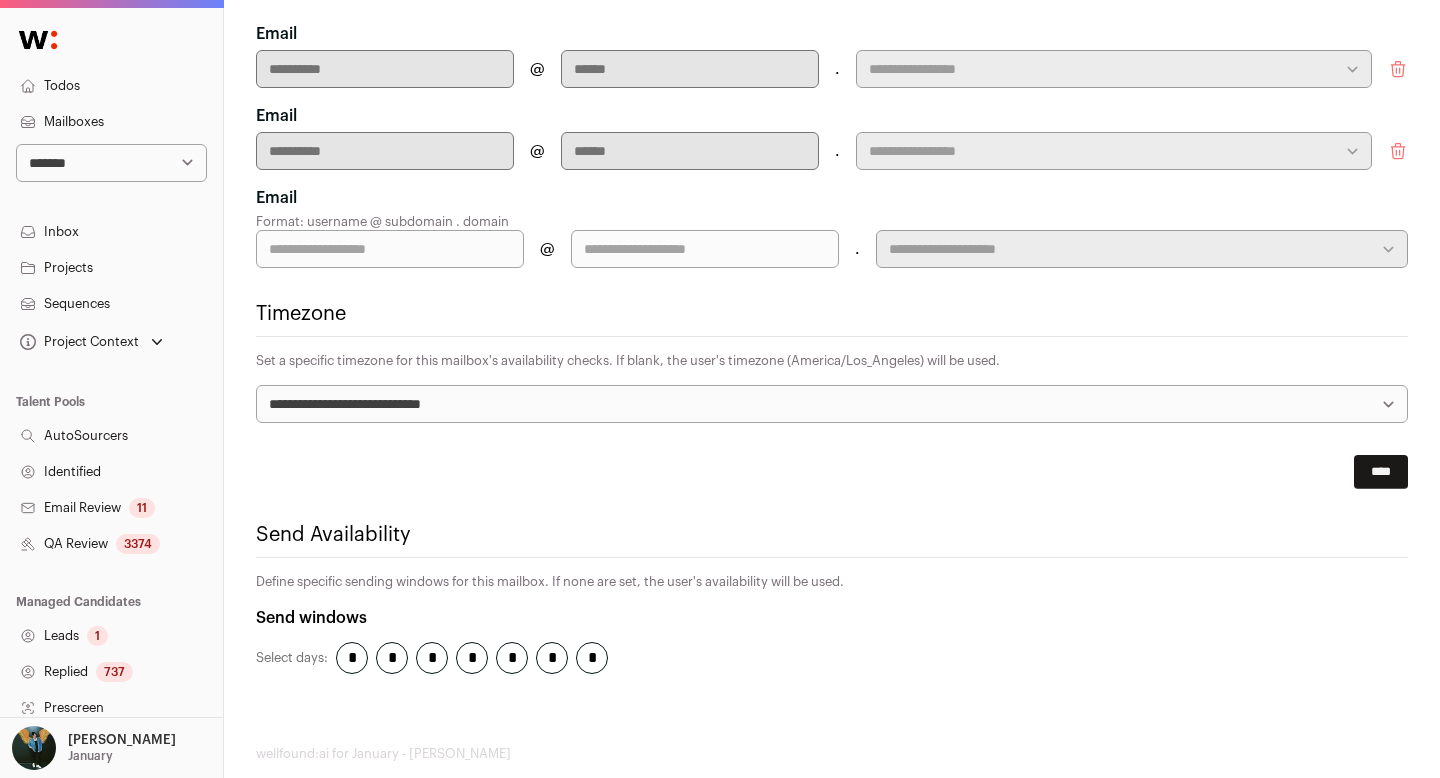 select on "**********" 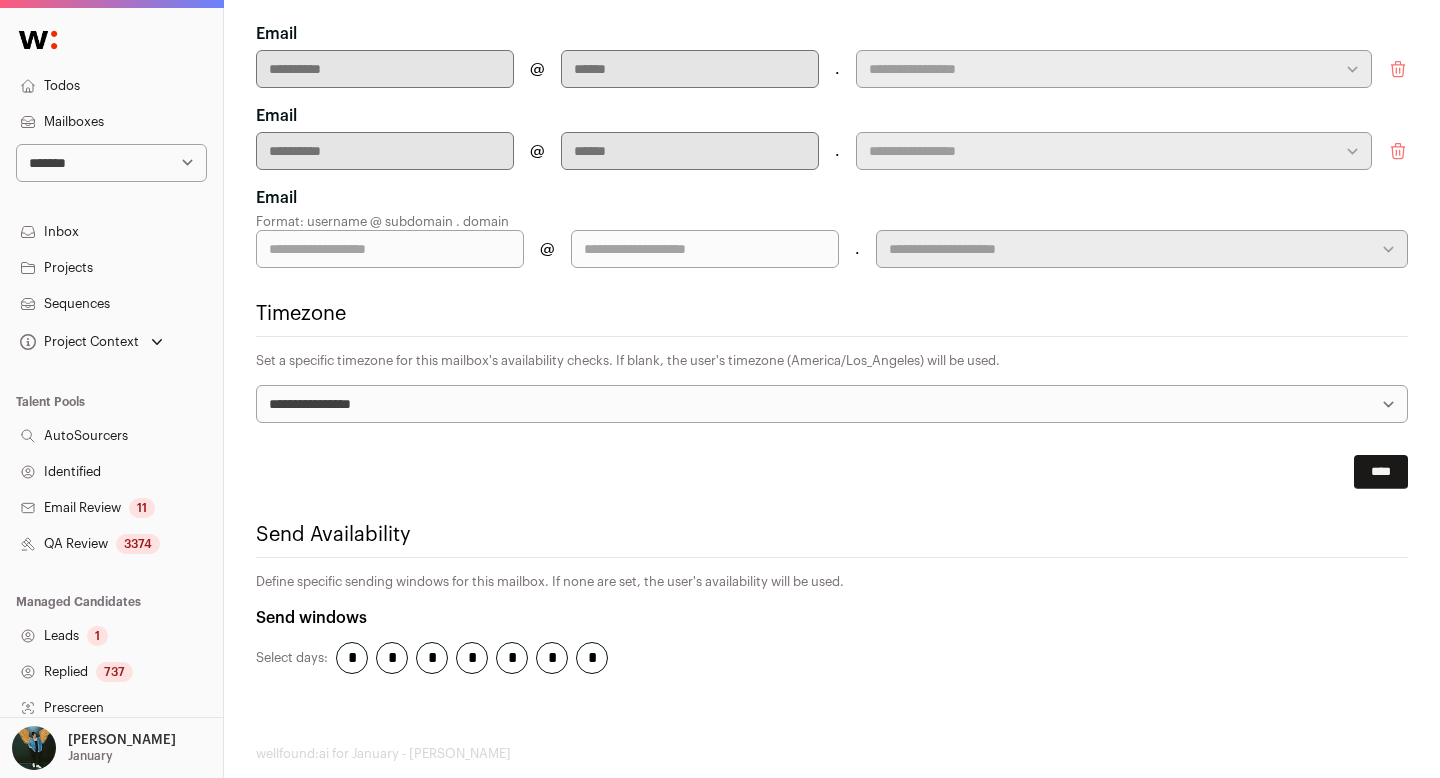 click on "Send Availability" at bounding box center (832, 535) 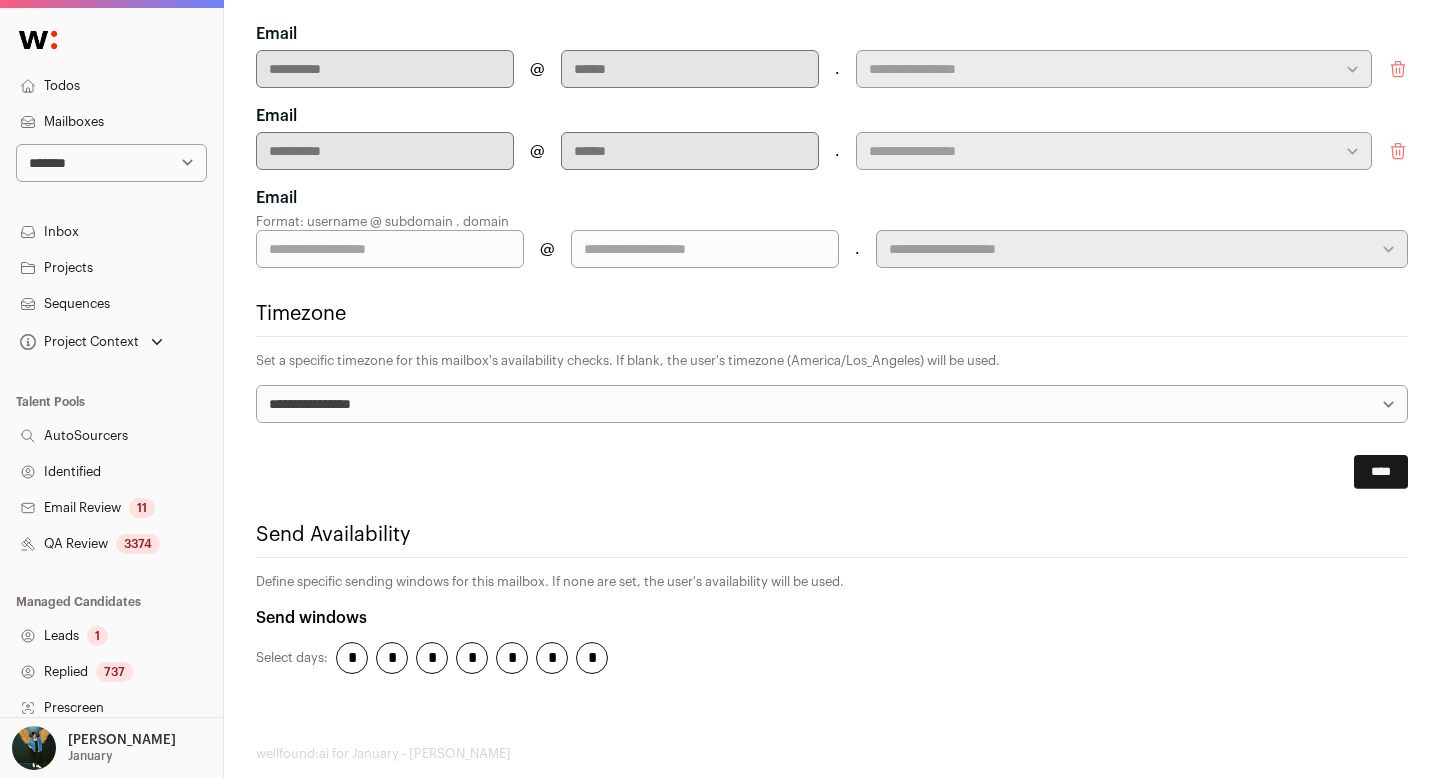 click at bounding box center (390, 249) 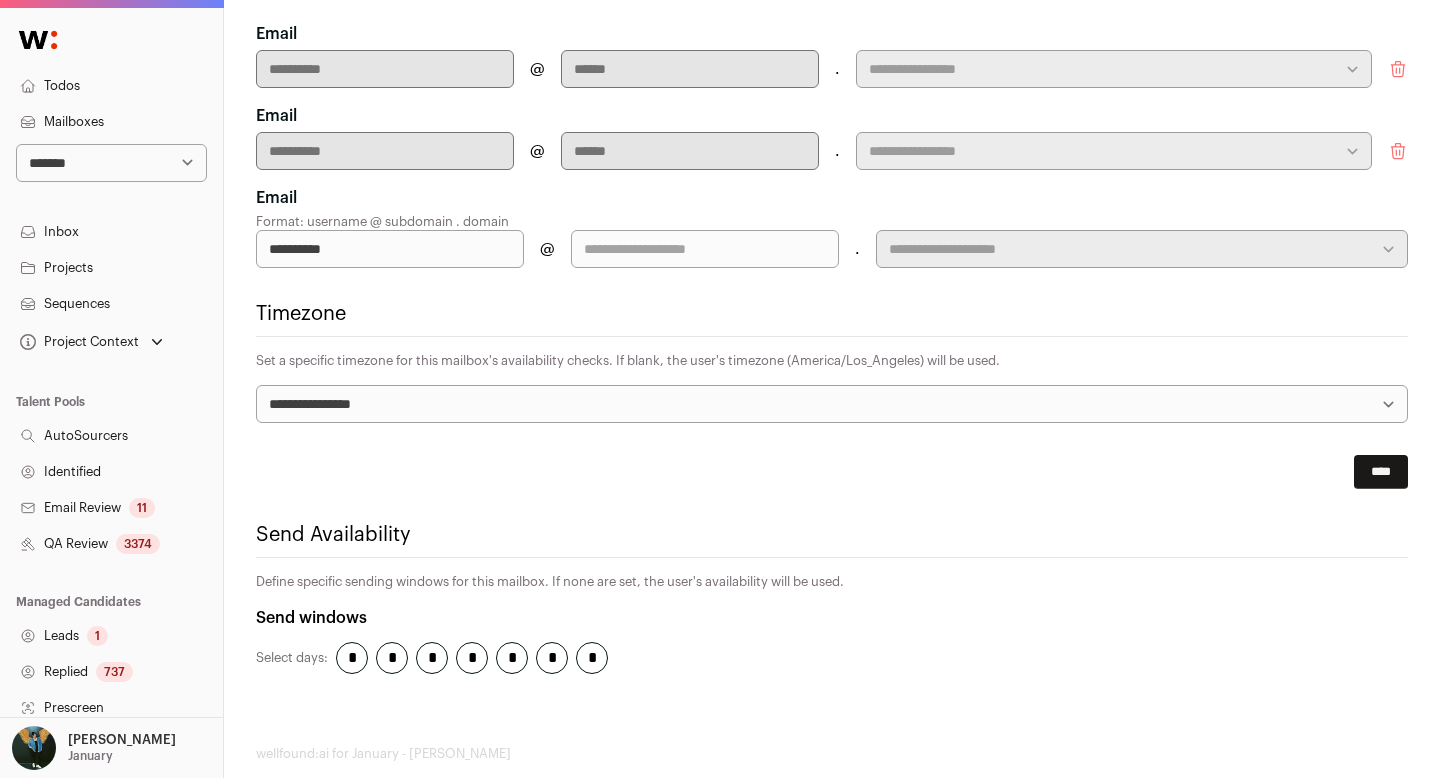 type on "**********" 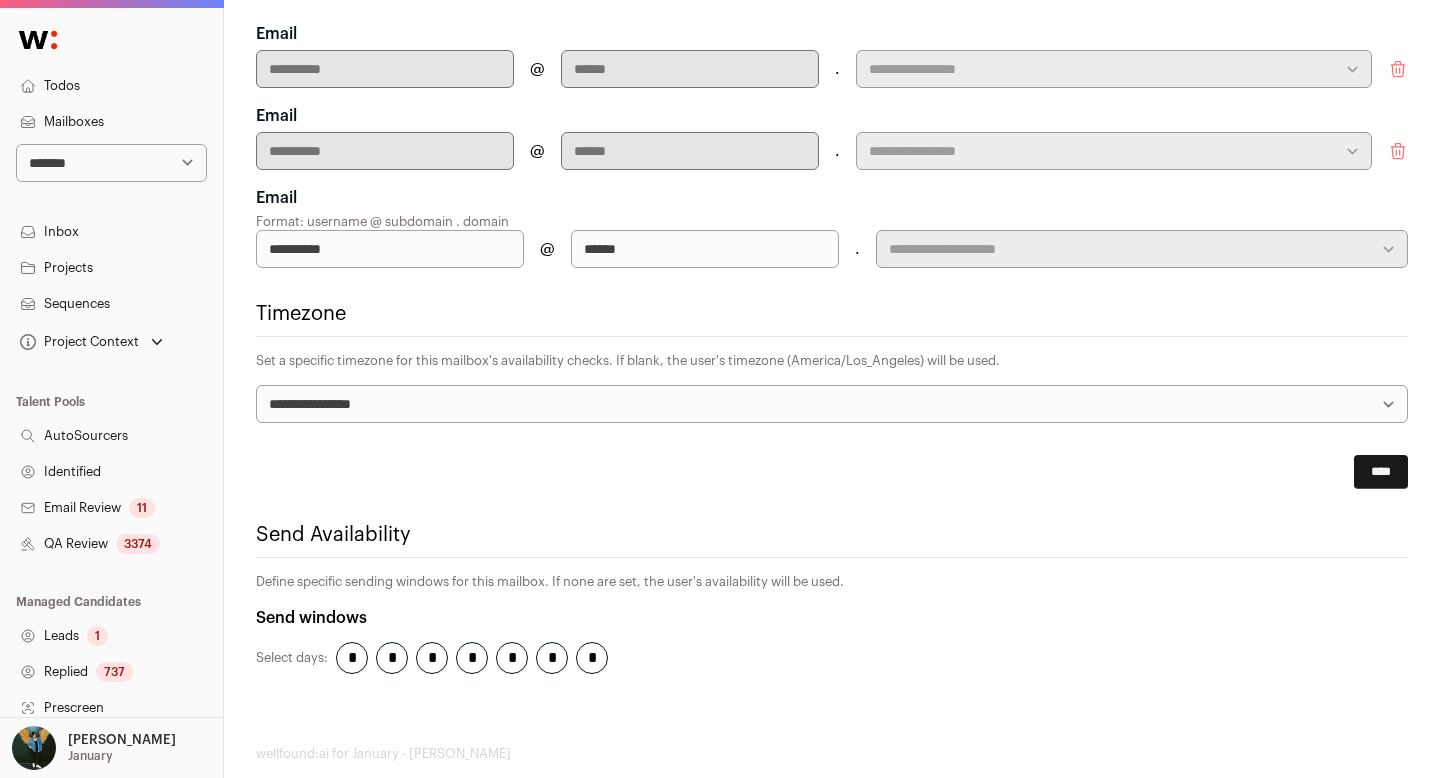type on "******" 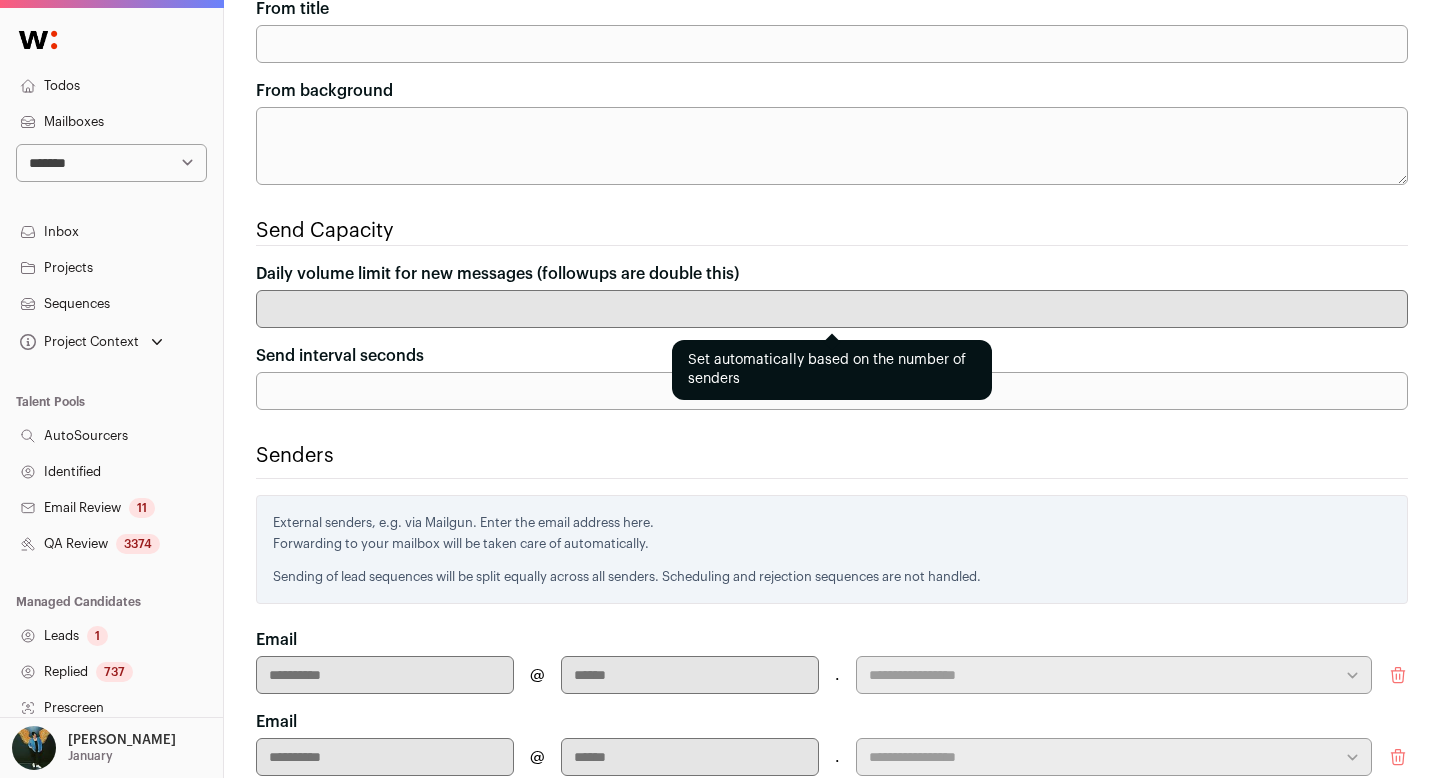 scroll, scrollTop: 659, scrollLeft: 0, axis: vertical 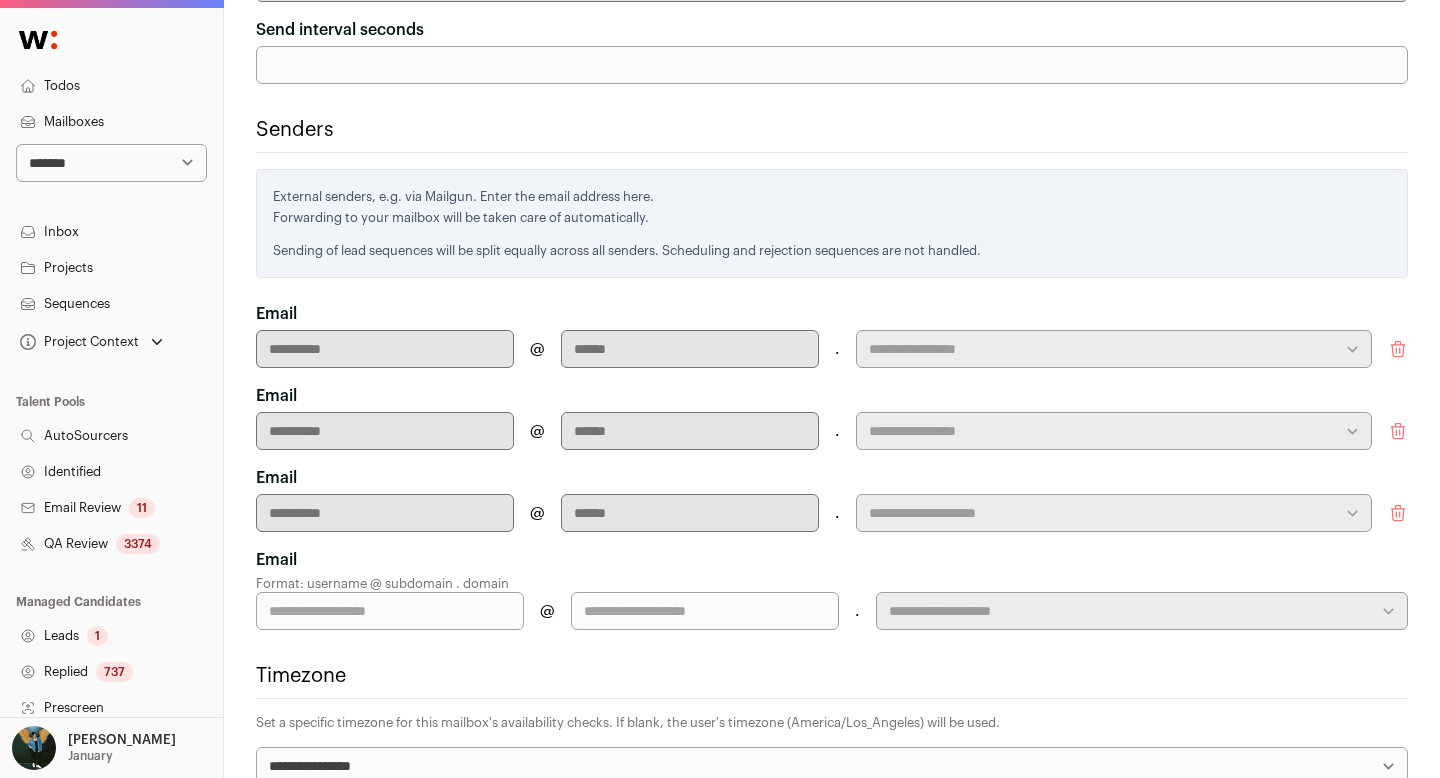 click at bounding box center [390, 611] 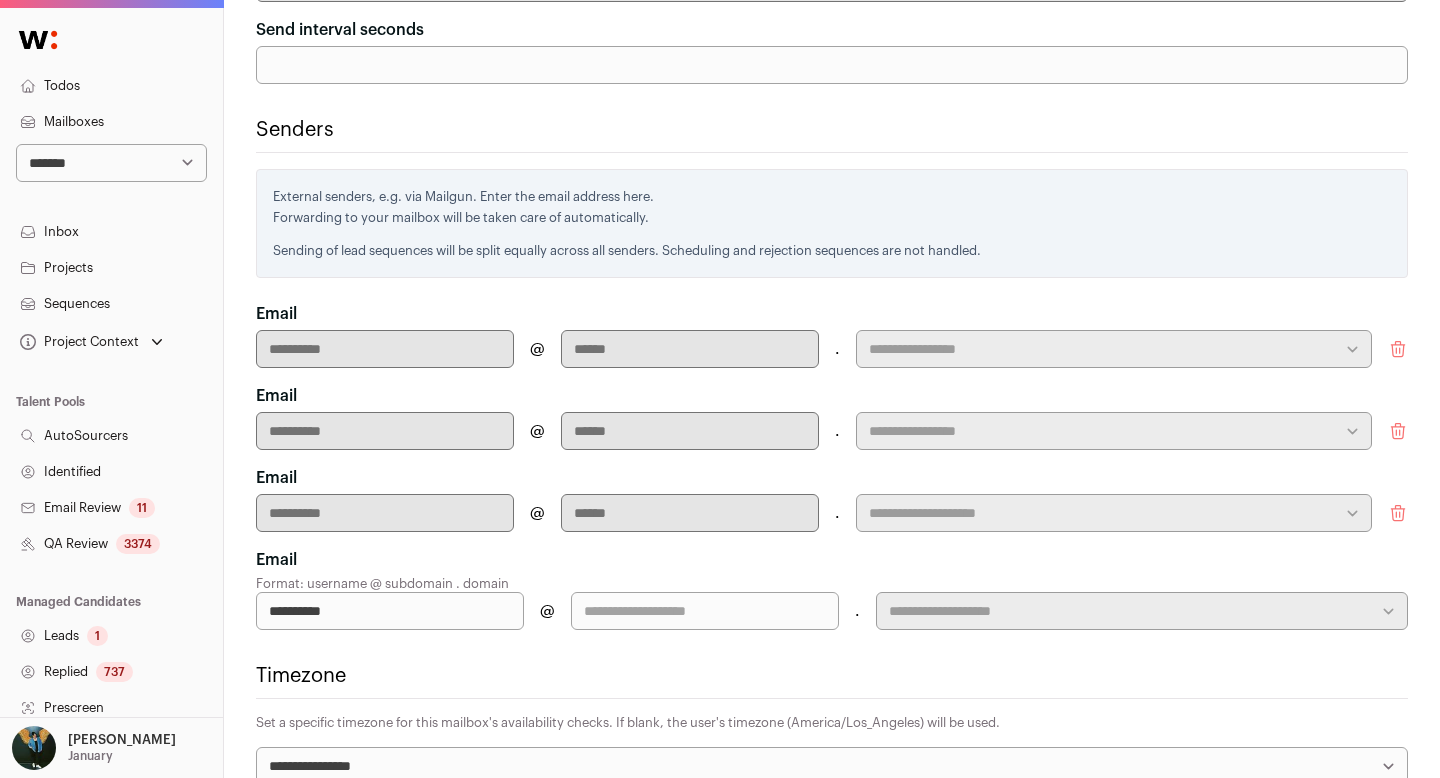 type on "**********" 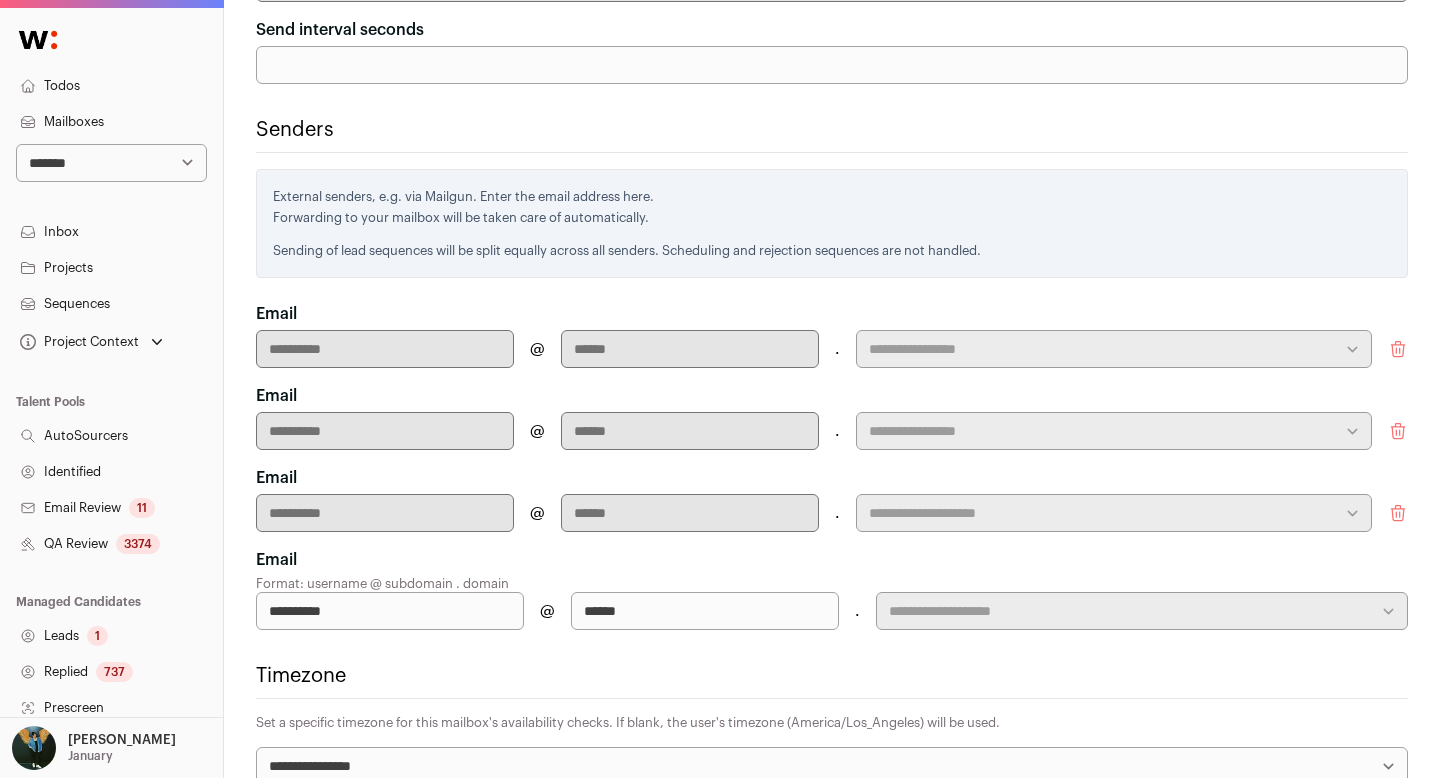 type on "******" 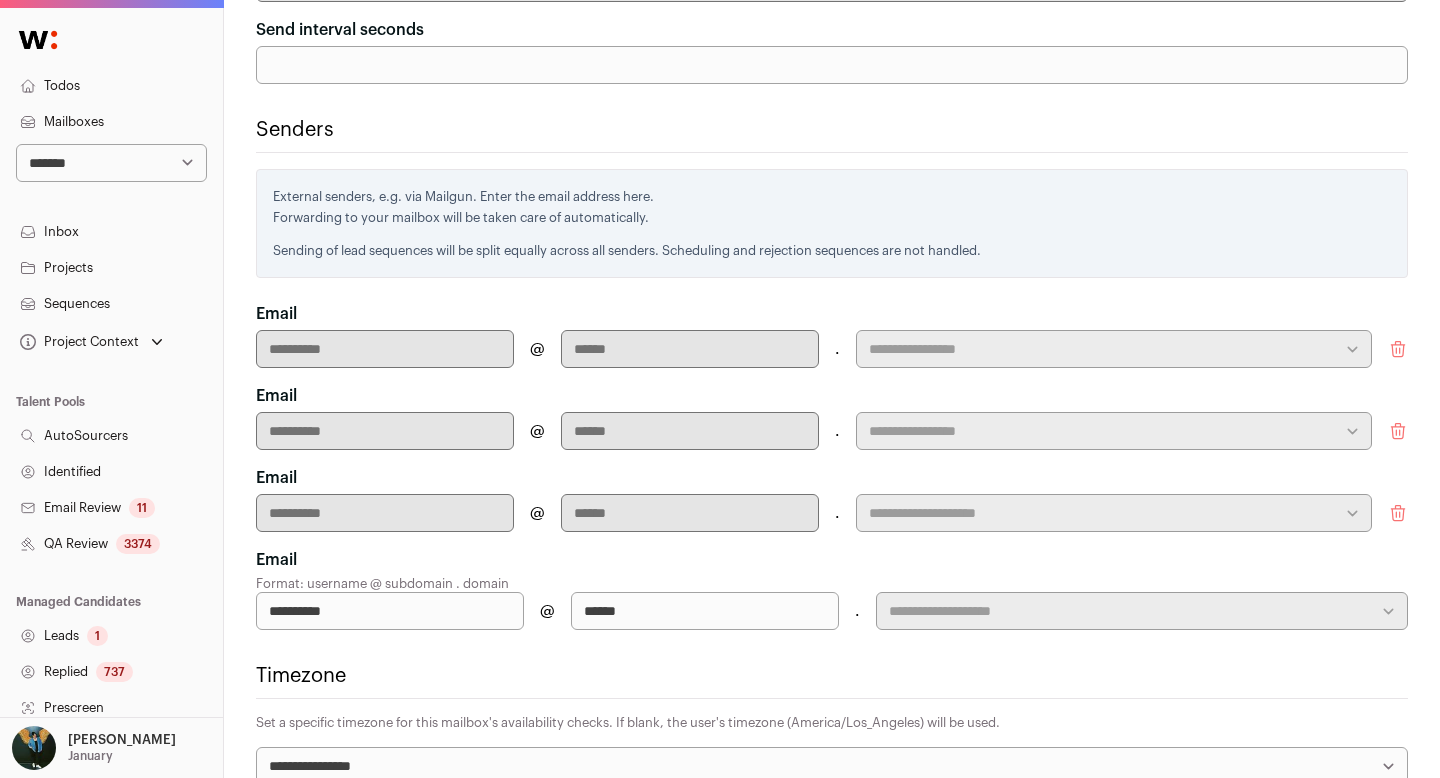 click on "**********" at bounding box center (832, 188) 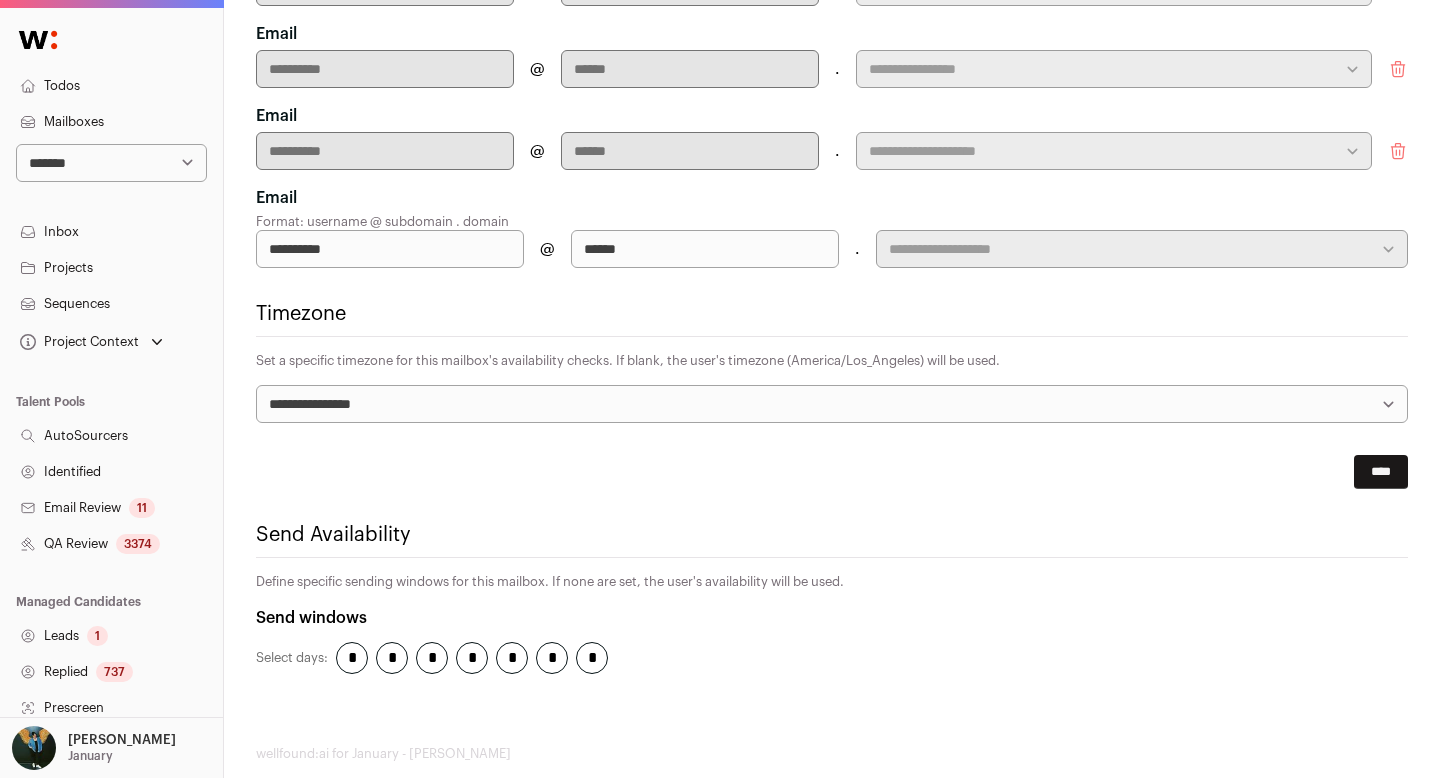 click on "****" at bounding box center [1381, 472] 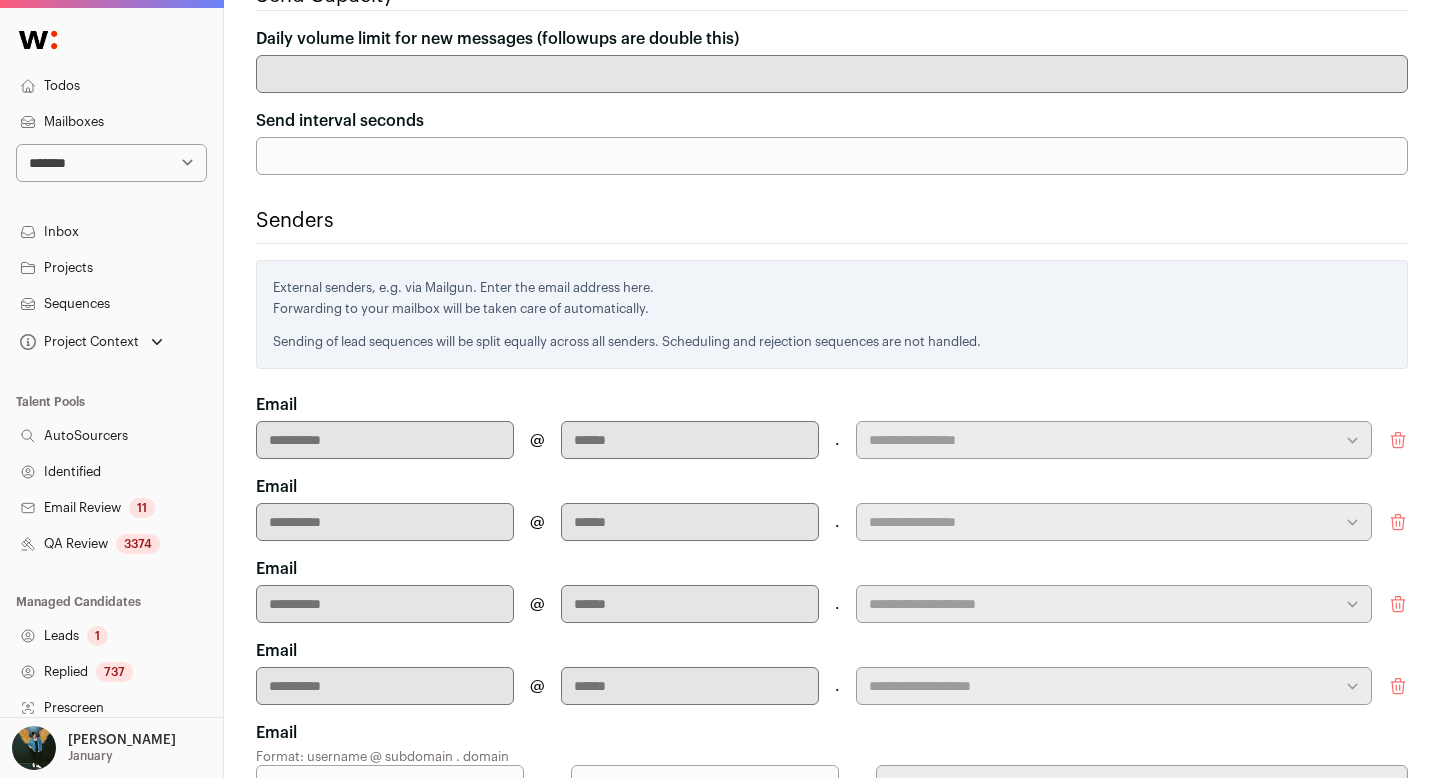 scroll, scrollTop: 416, scrollLeft: 0, axis: vertical 